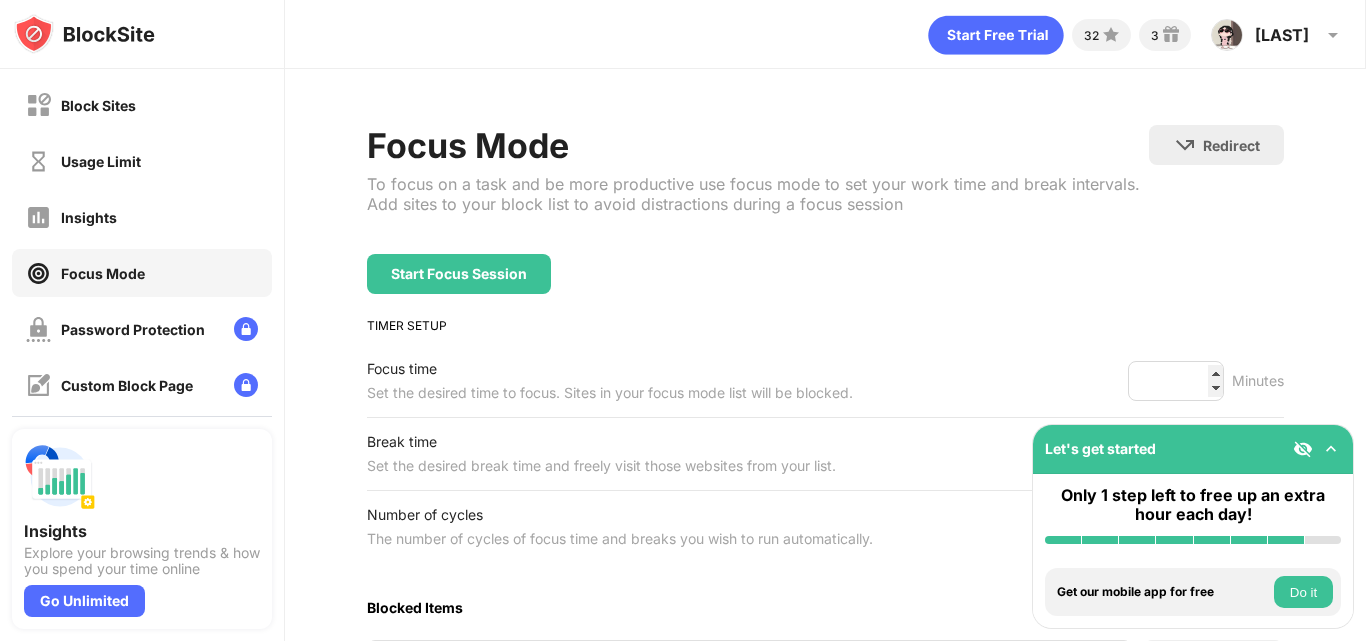 scroll, scrollTop: 0, scrollLeft: 0, axis: both 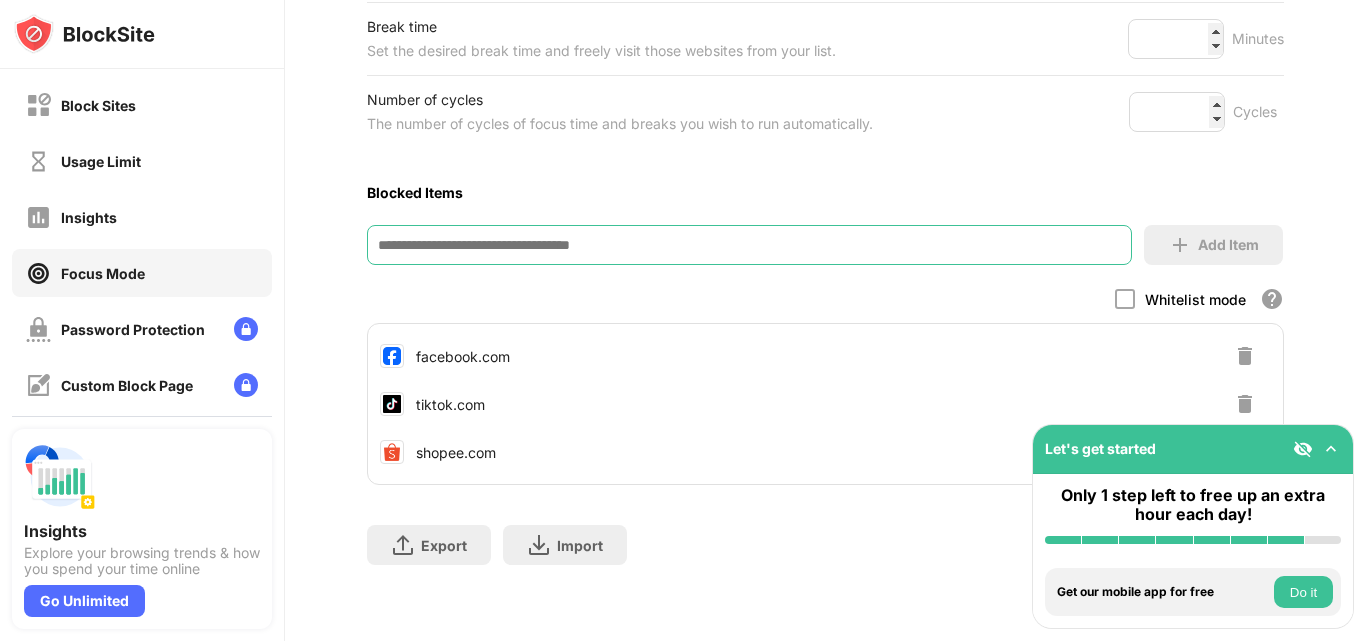click at bounding box center [749, 245] 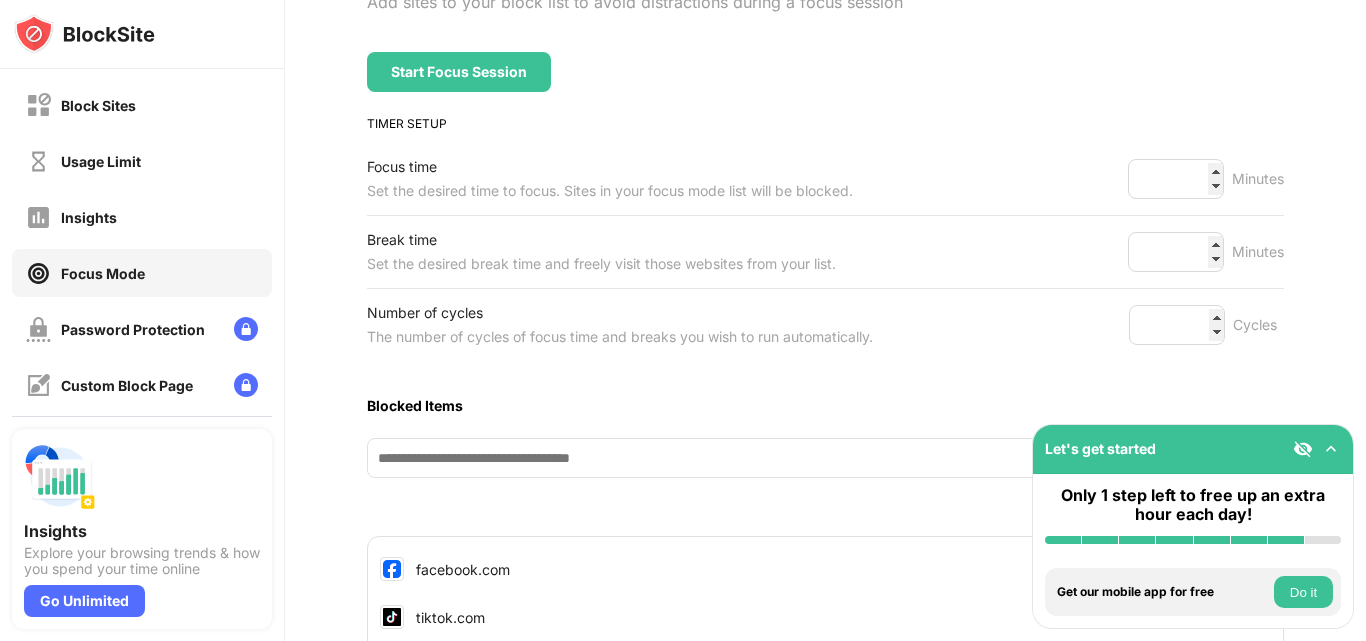 scroll, scrollTop: 0, scrollLeft: 0, axis: both 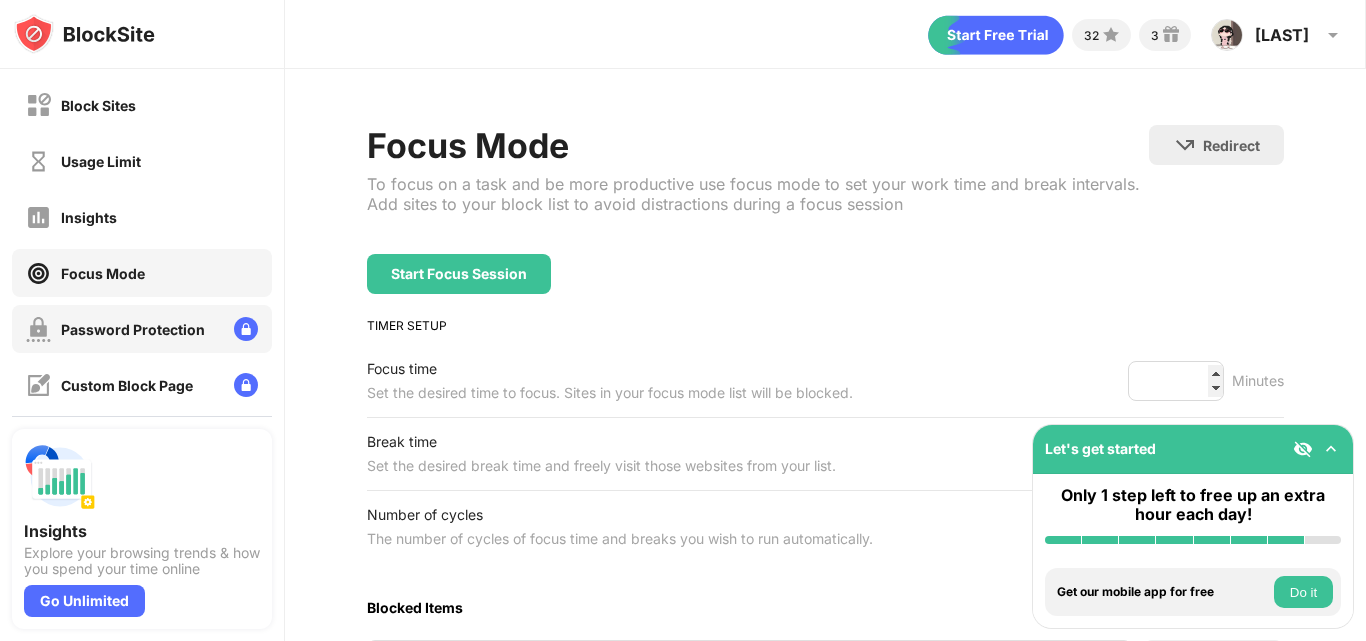 click on "Password Protection" at bounding box center [133, 329] 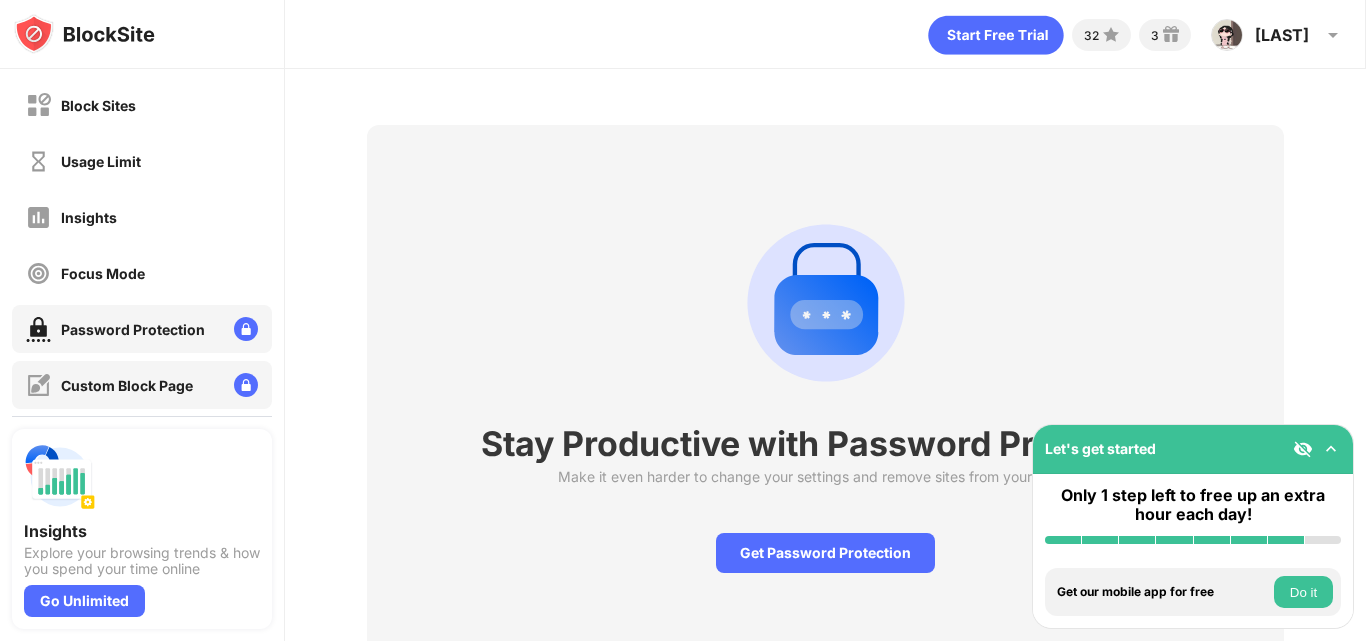 click on "Custom Block Page" at bounding box center [127, 385] 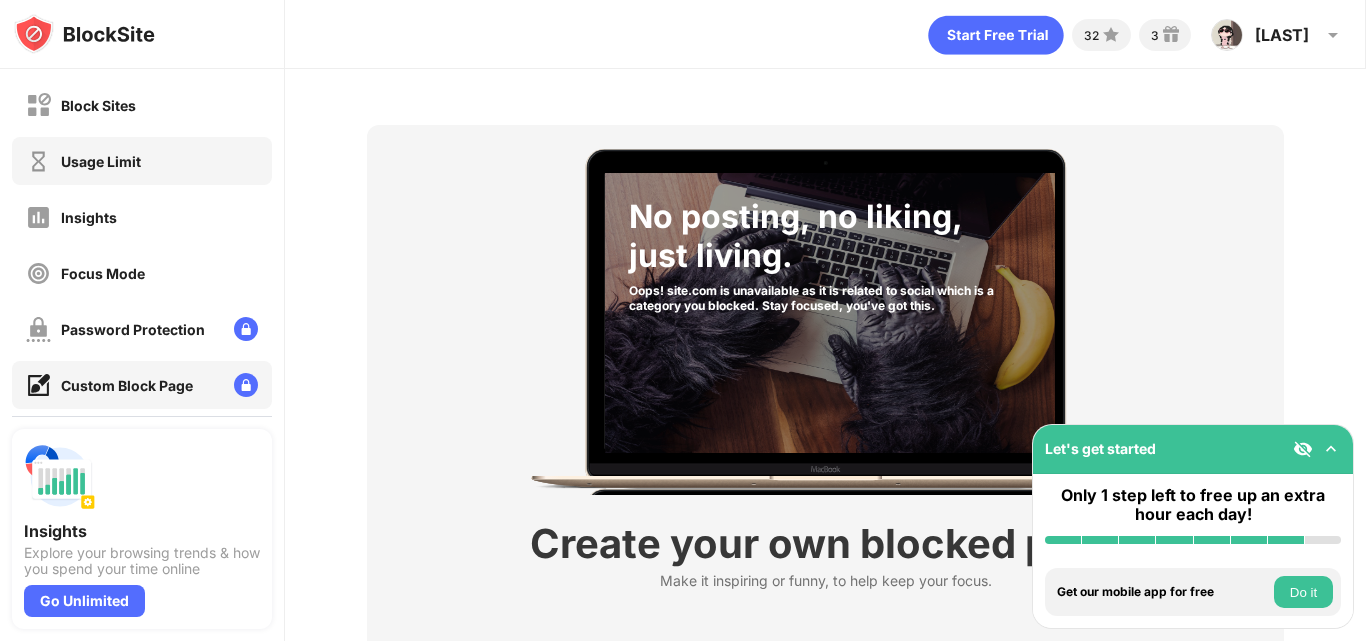 click on "Usage Limit" at bounding box center [142, 161] 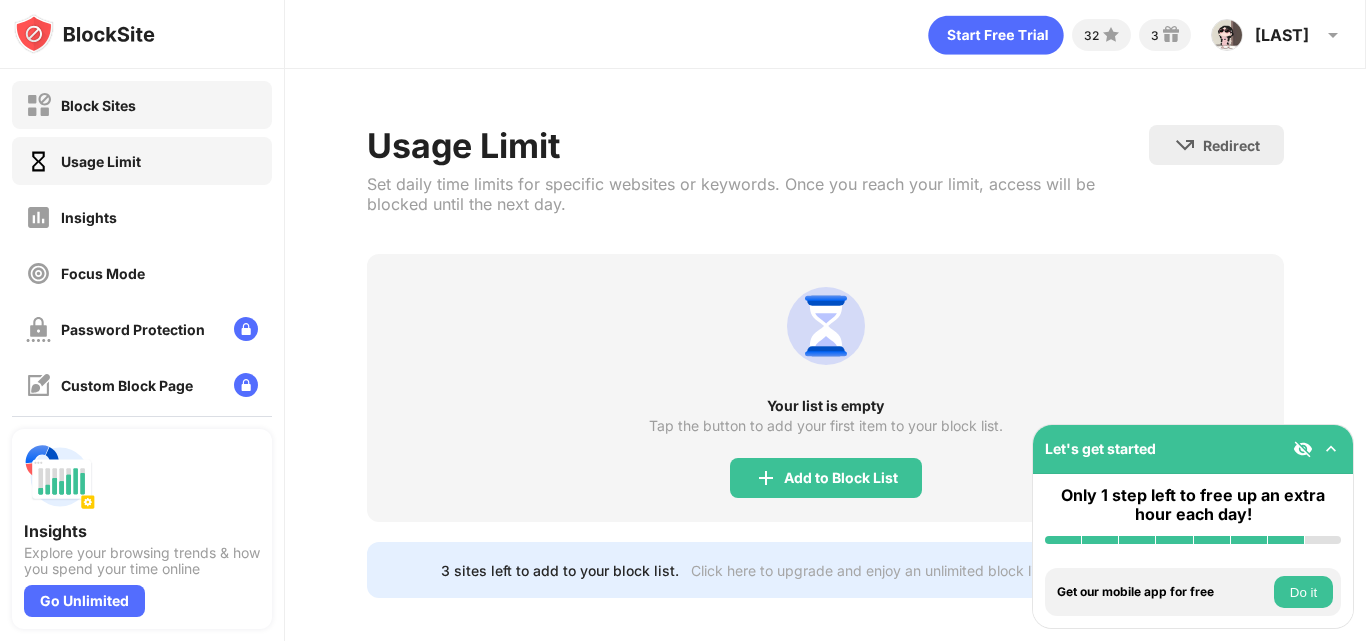 click on "Block Sites" at bounding box center (142, 105) 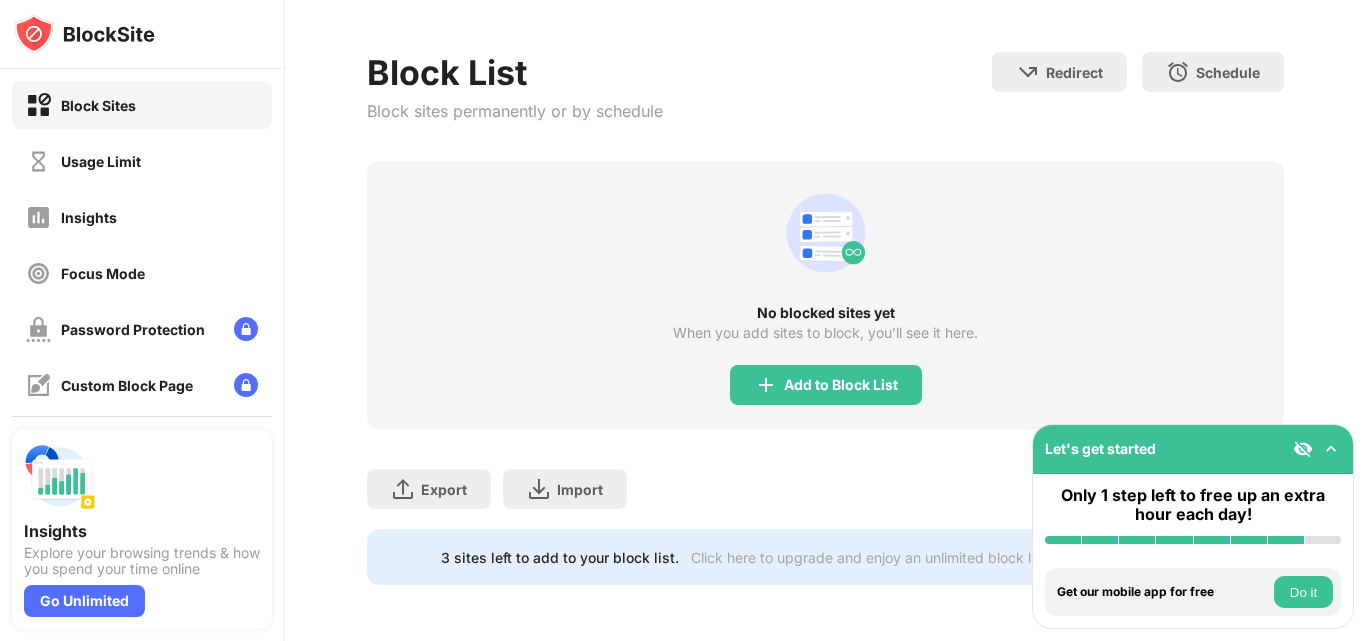scroll, scrollTop: 88, scrollLeft: 0, axis: vertical 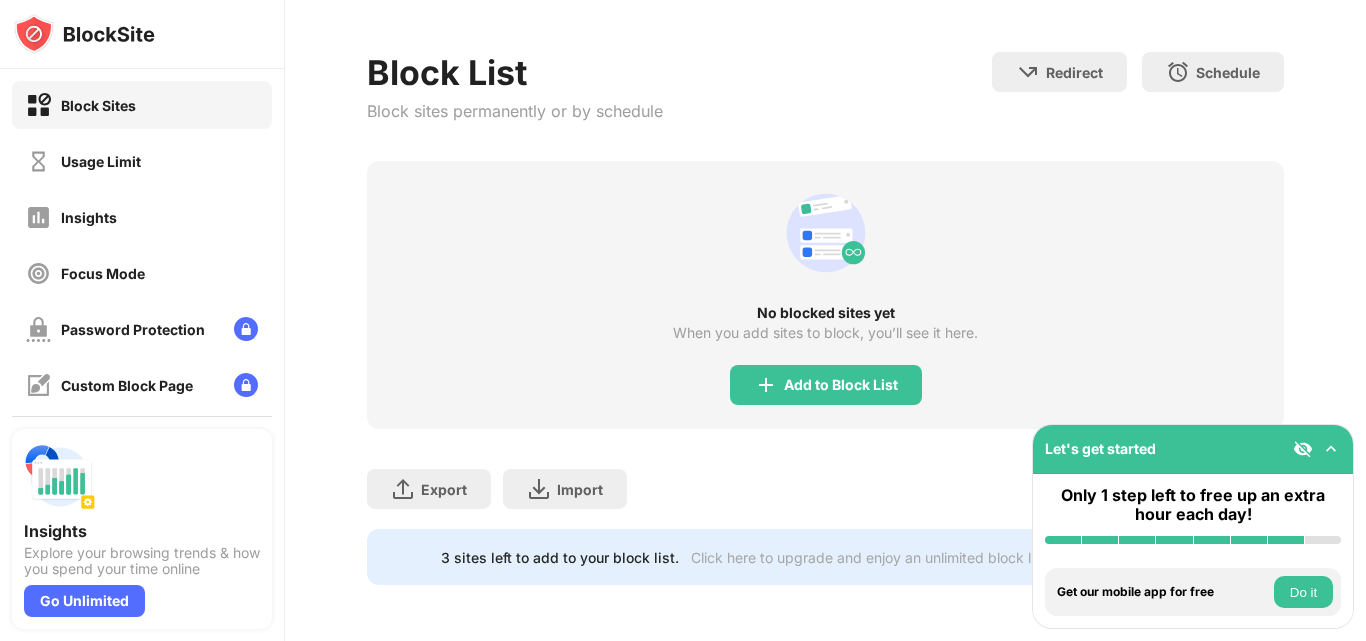 click on "Focus Mode" at bounding box center (142, 273) 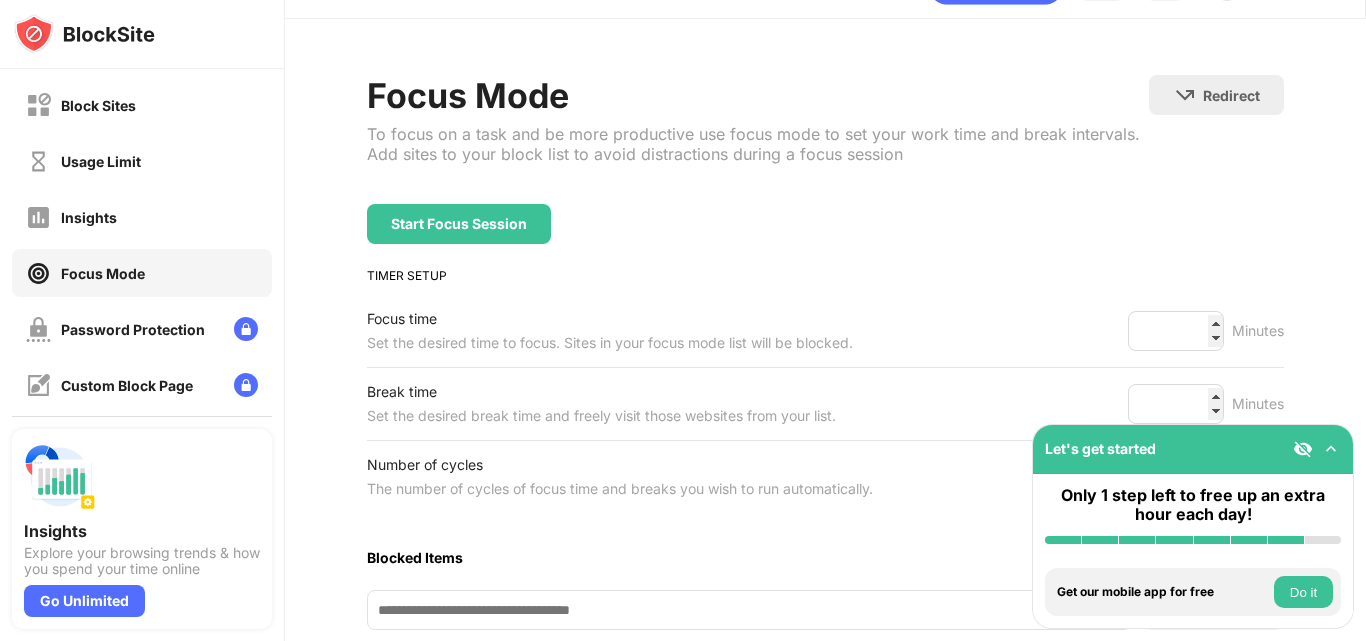 scroll, scrollTop: 47, scrollLeft: 0, axis: vertical 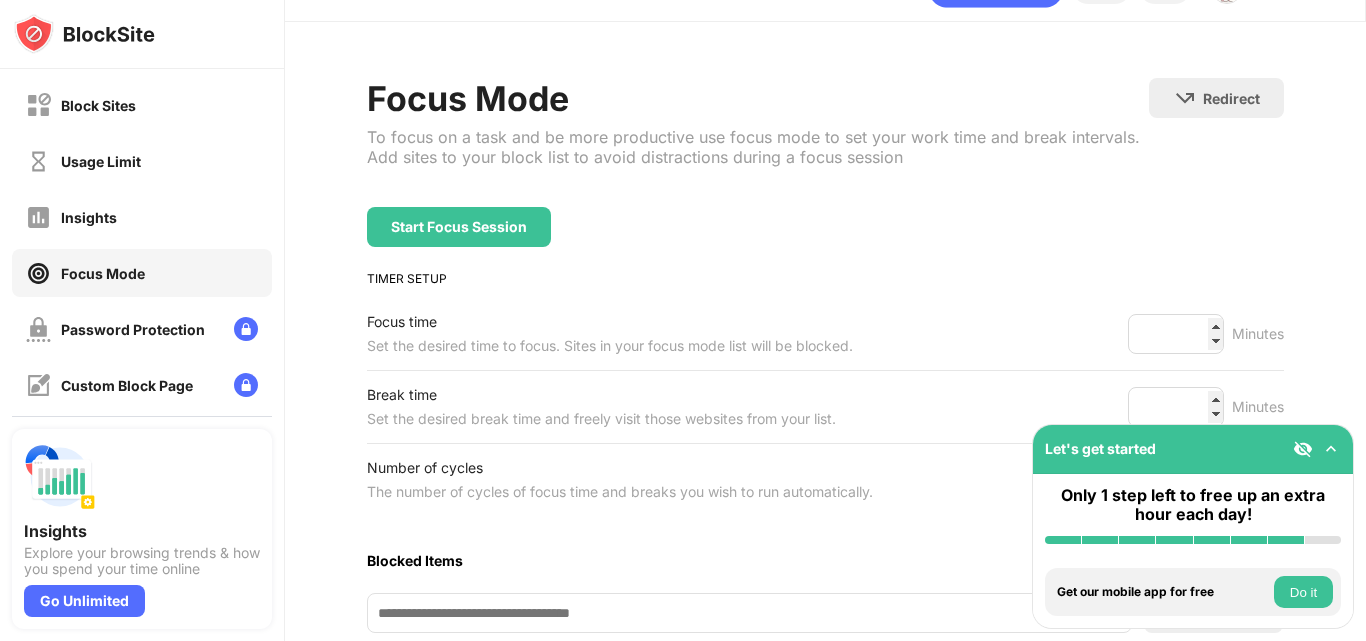 click at bounding box center [1331, 449] 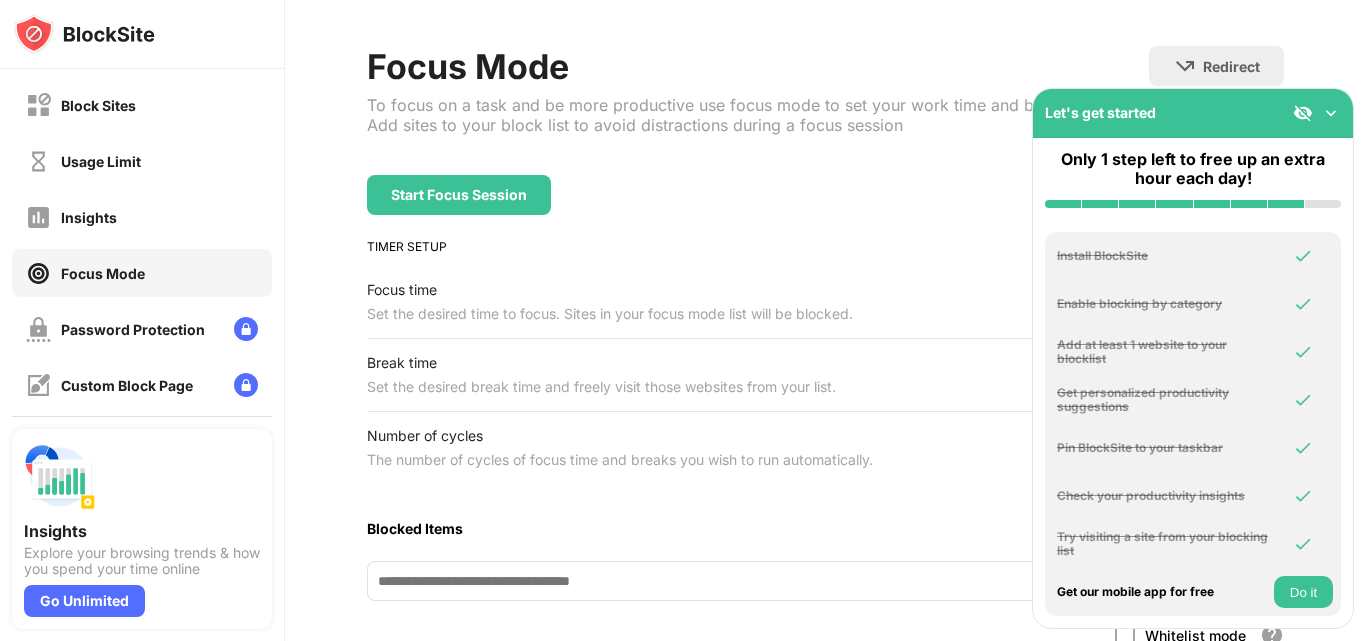 scroll, scrollTop: 78, scrollLeft: 0, axis: vertical 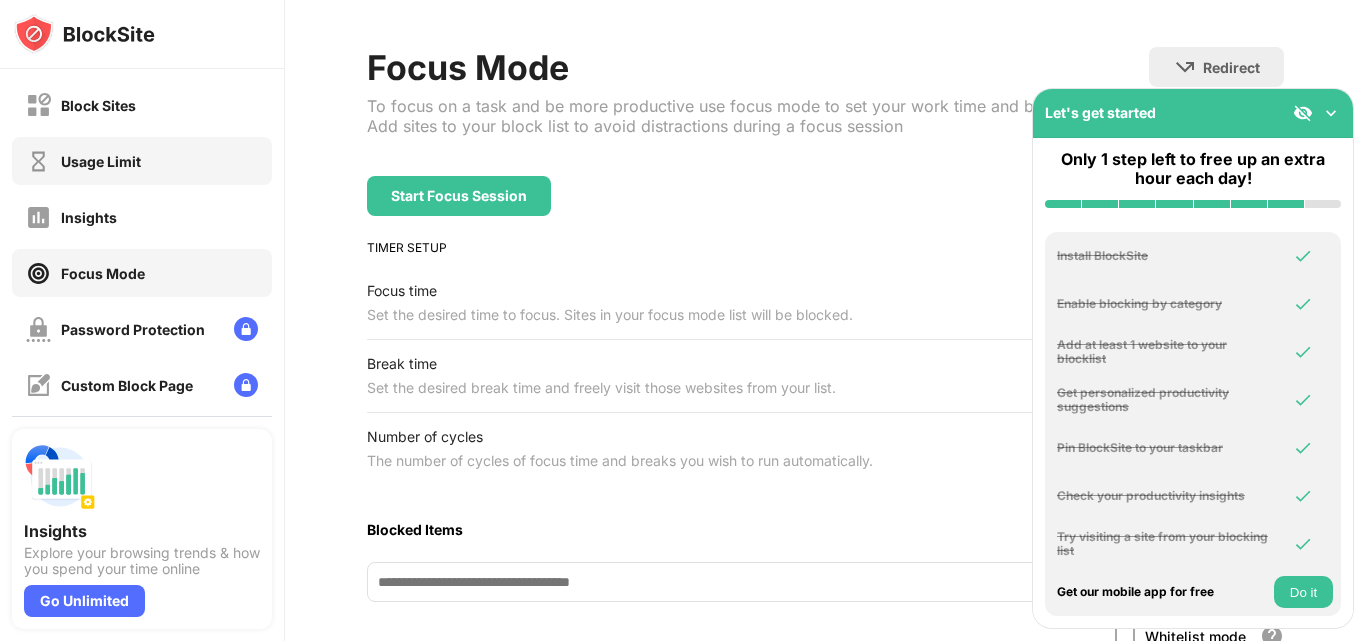 click on "Usage Limit" at bounding box center (101, 161) 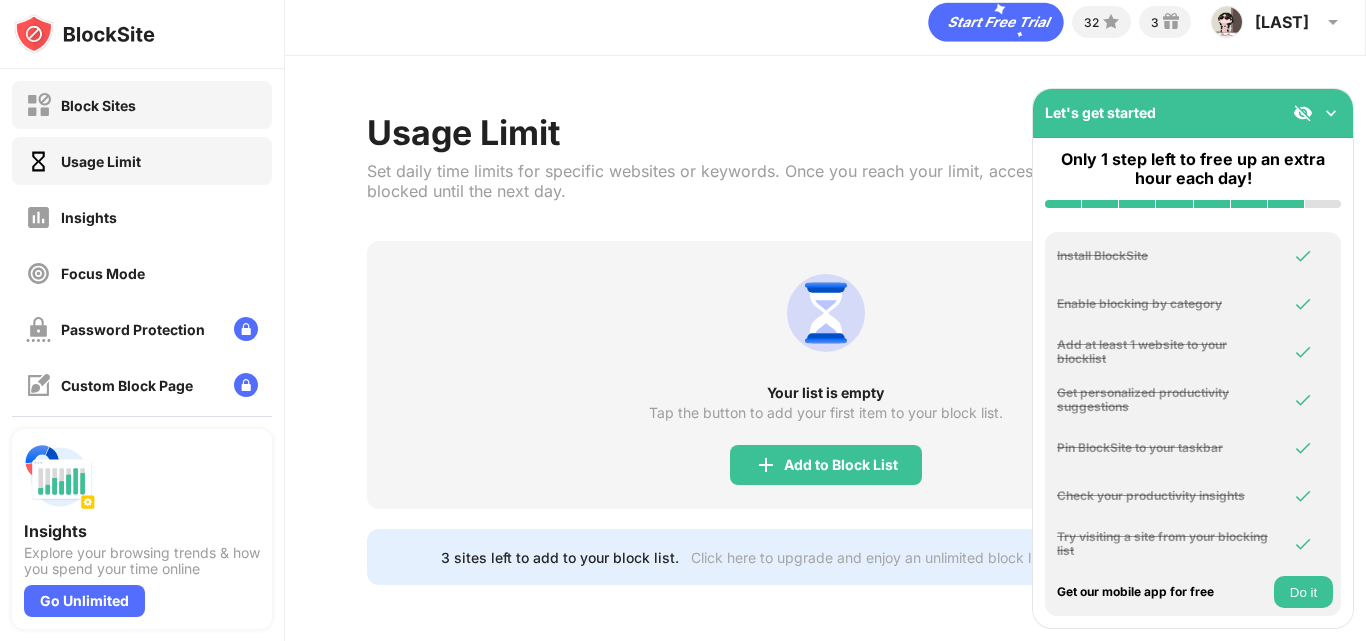 click on "Block Sites" at bounding box center (142, 105) 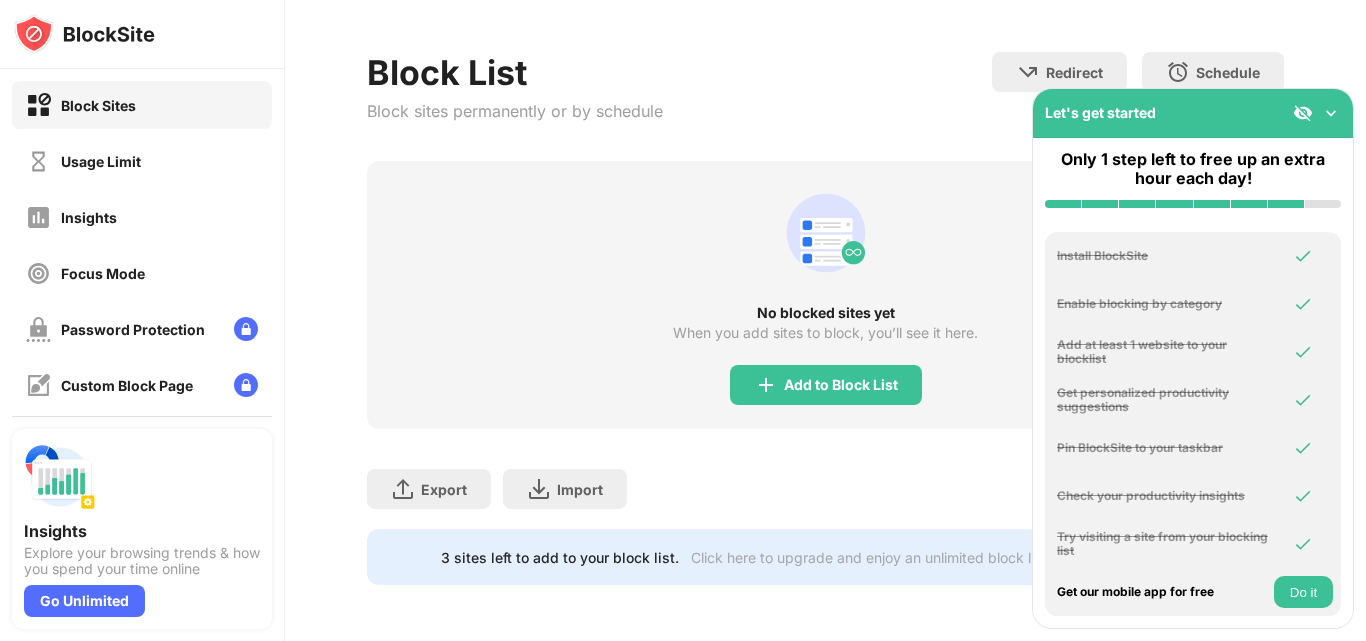 click on "Block Sites" at bounding box center [142, 105] 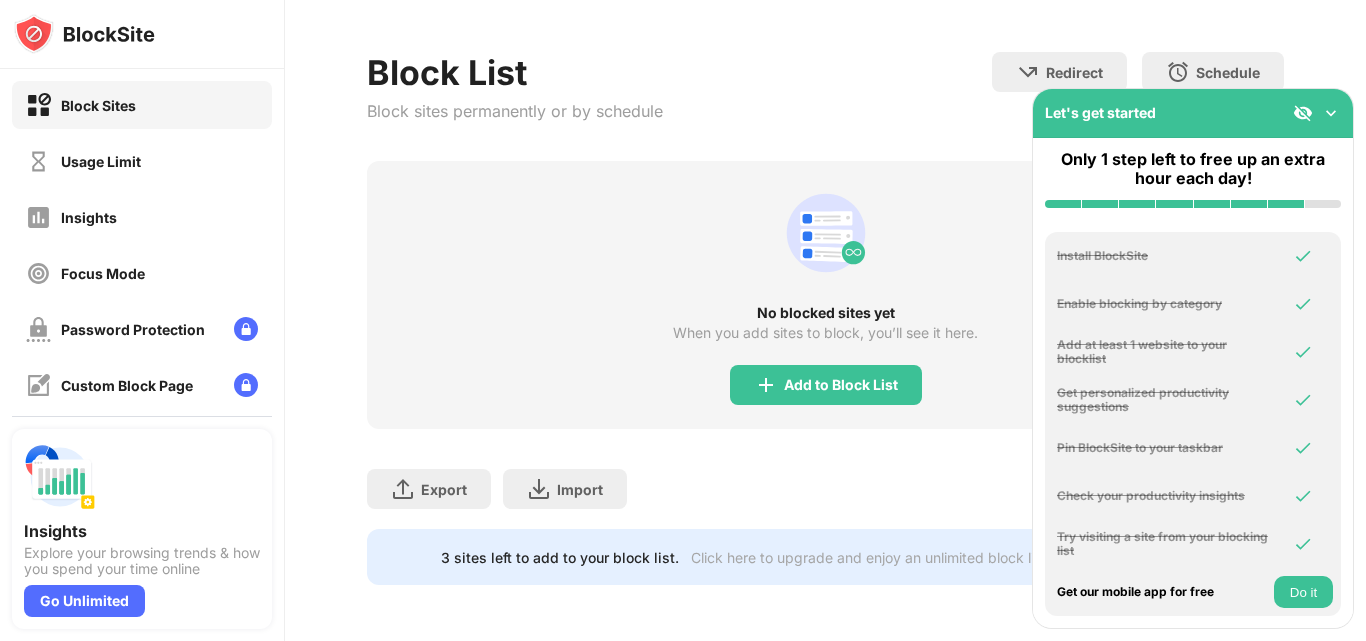 click on "Block Sites" at bounding box center (142, 105) 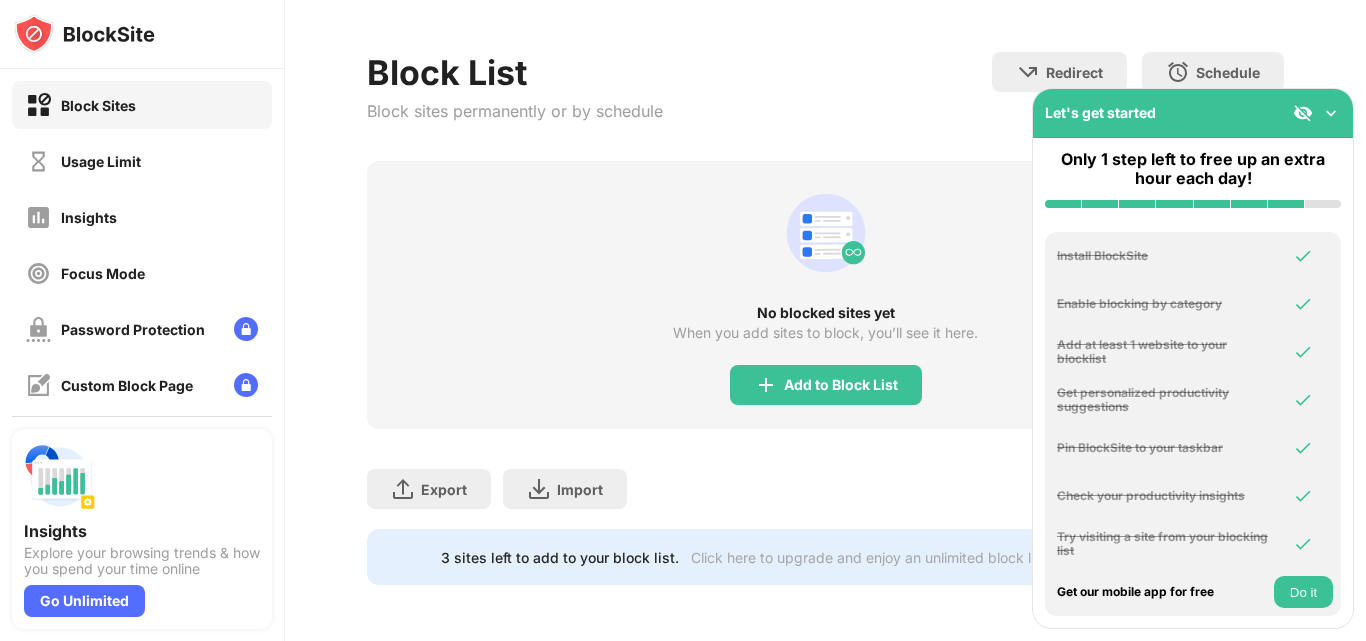 scroll, scrollTop: 87, scrollLeft: 0, axis: vertical 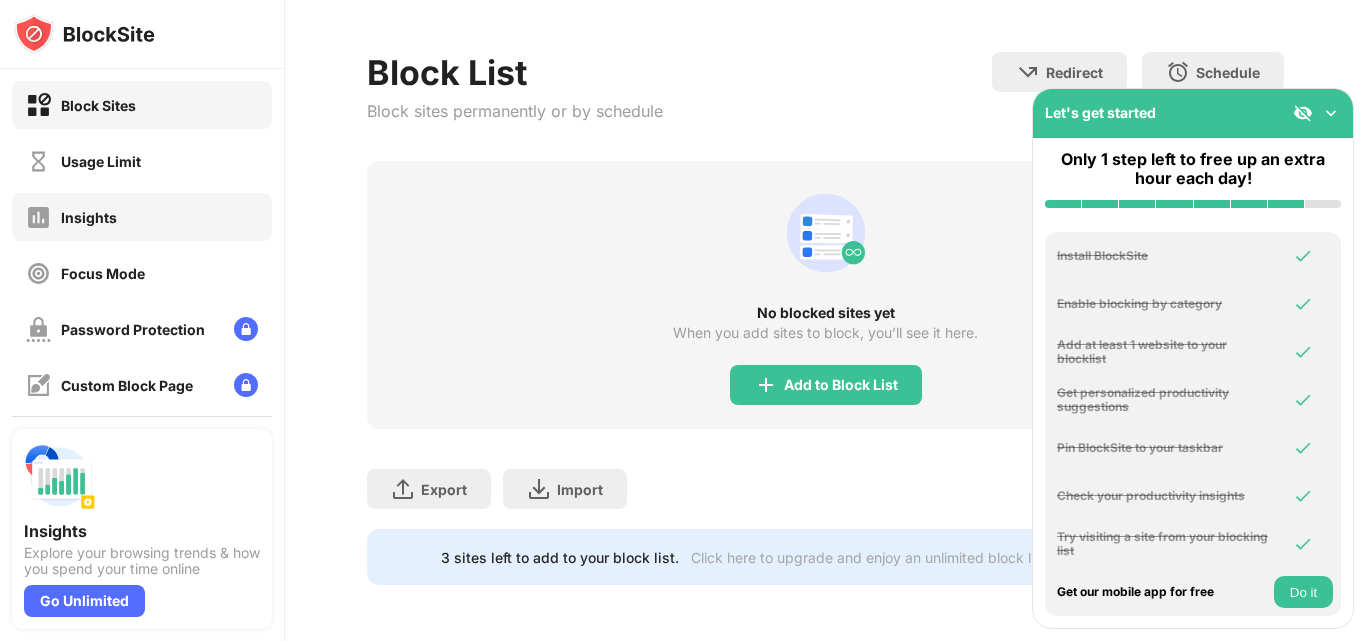 click on "Insights" at bounding box center [142, 217] 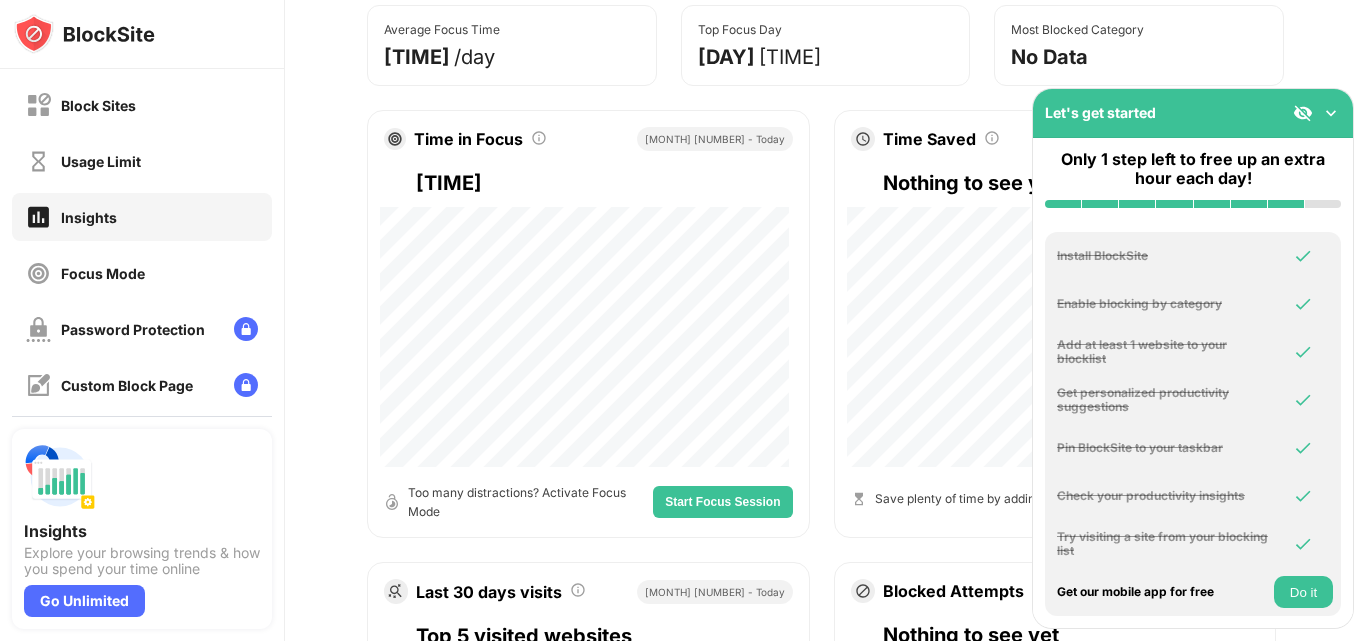 scroll, scrollTop: 253, scrollLeft: 0, axis: vertical 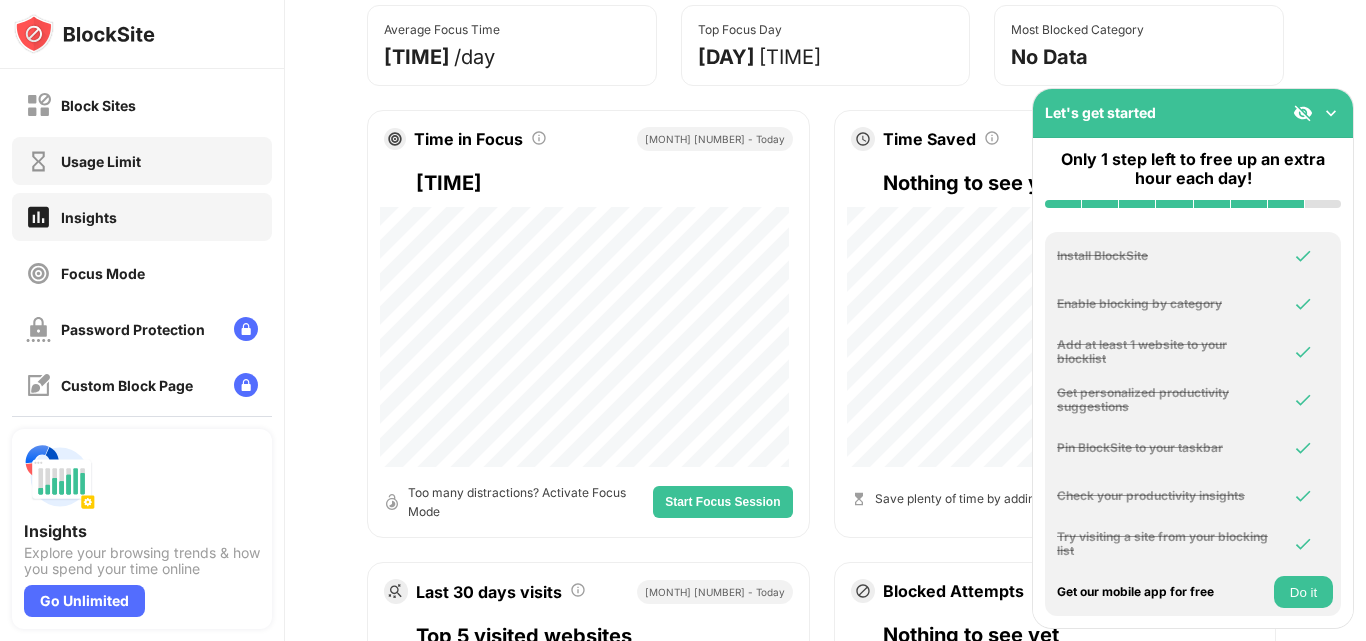 click on "Usage Limit" at bounding box center [101, 161] 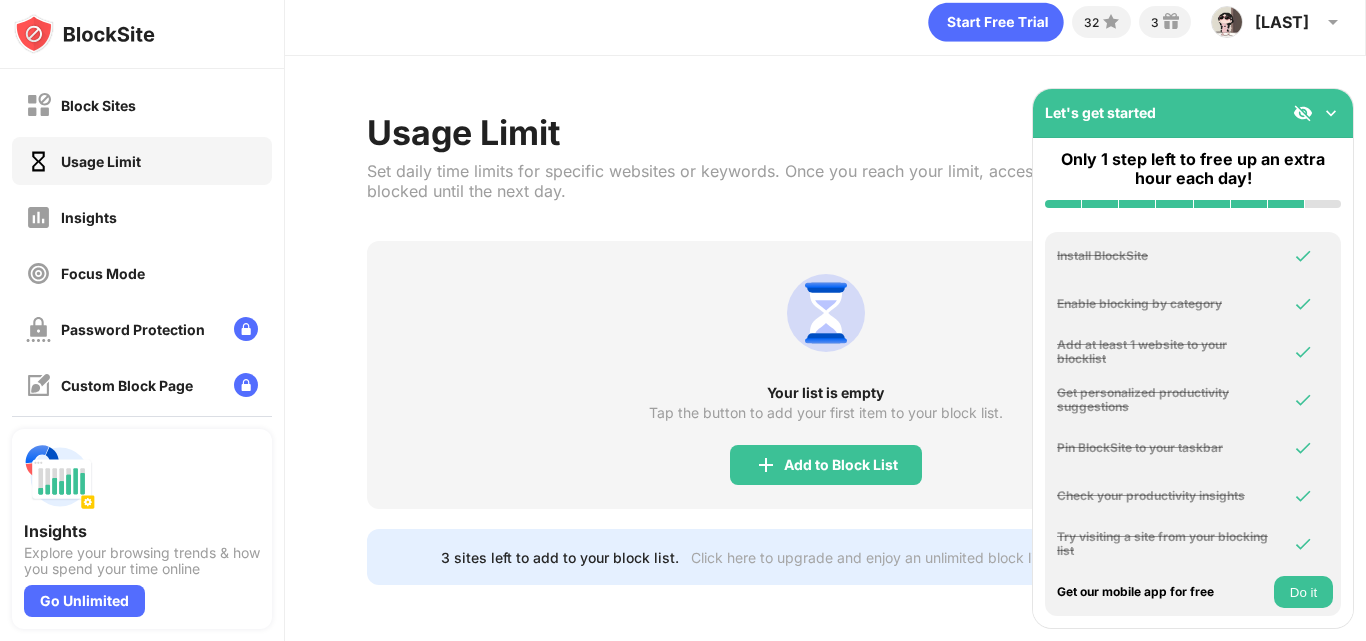 click at bounding box center [1331, 113] 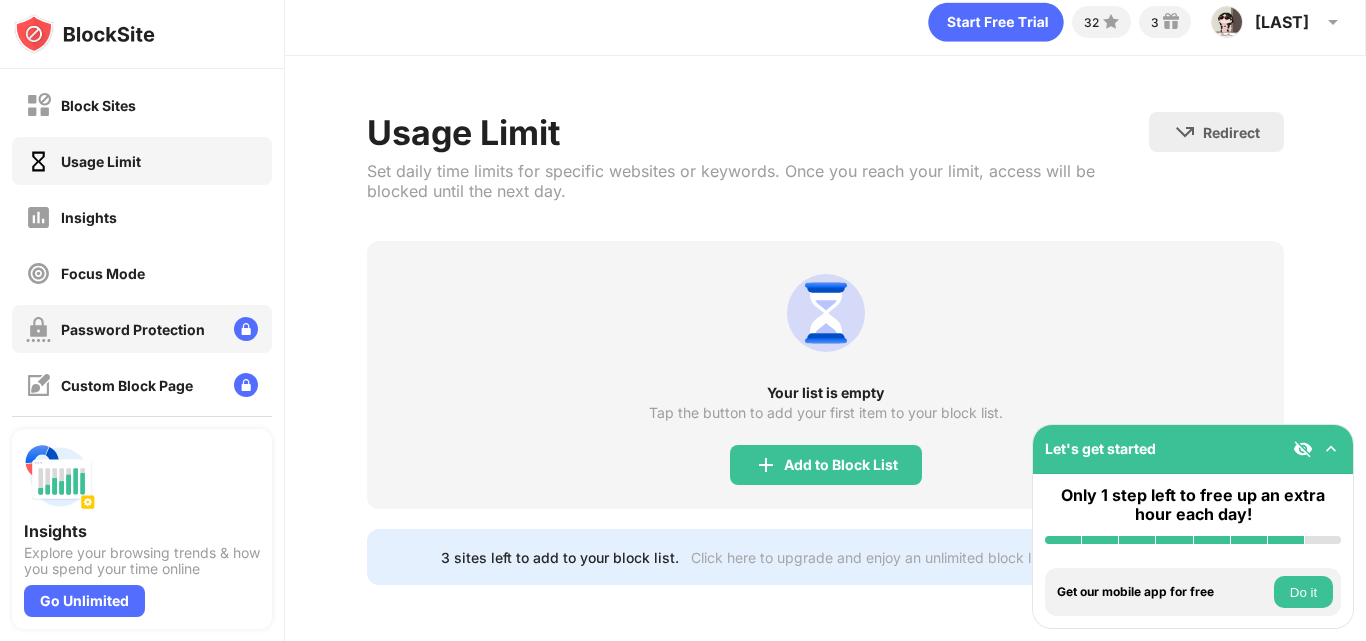 click on "Password Protection" at bounding box center [133, 329] 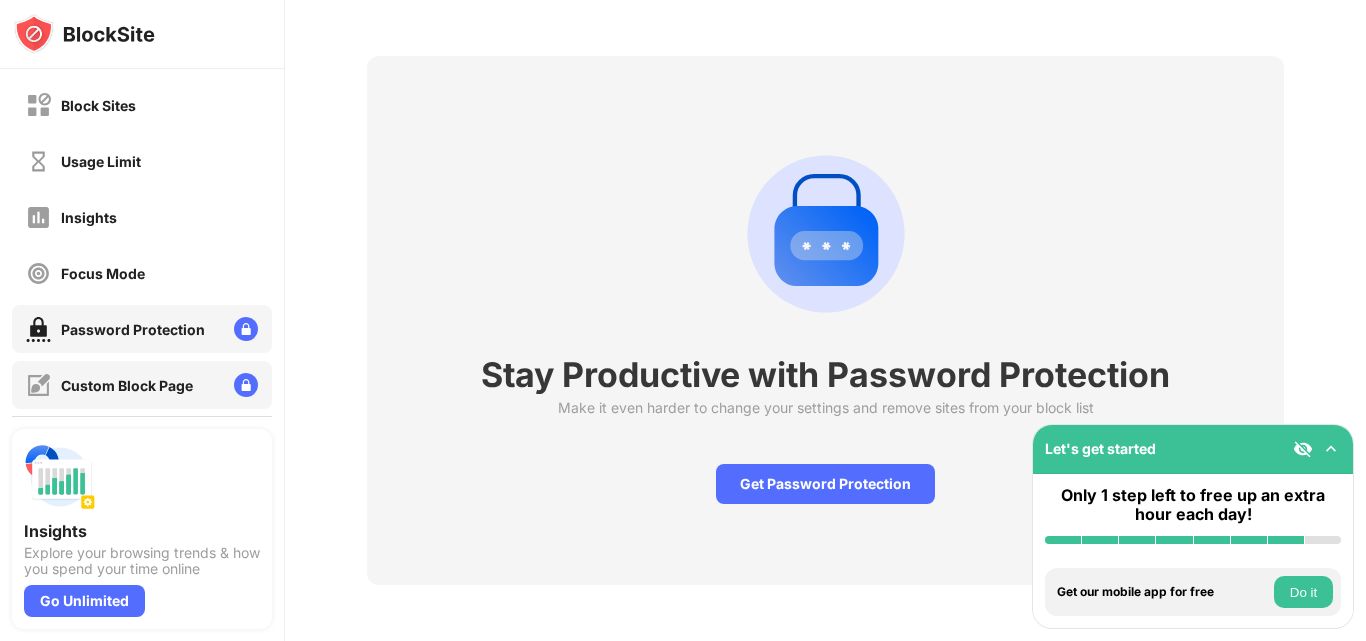 click on "Custom Block Page" at bounding box center [109, 385] 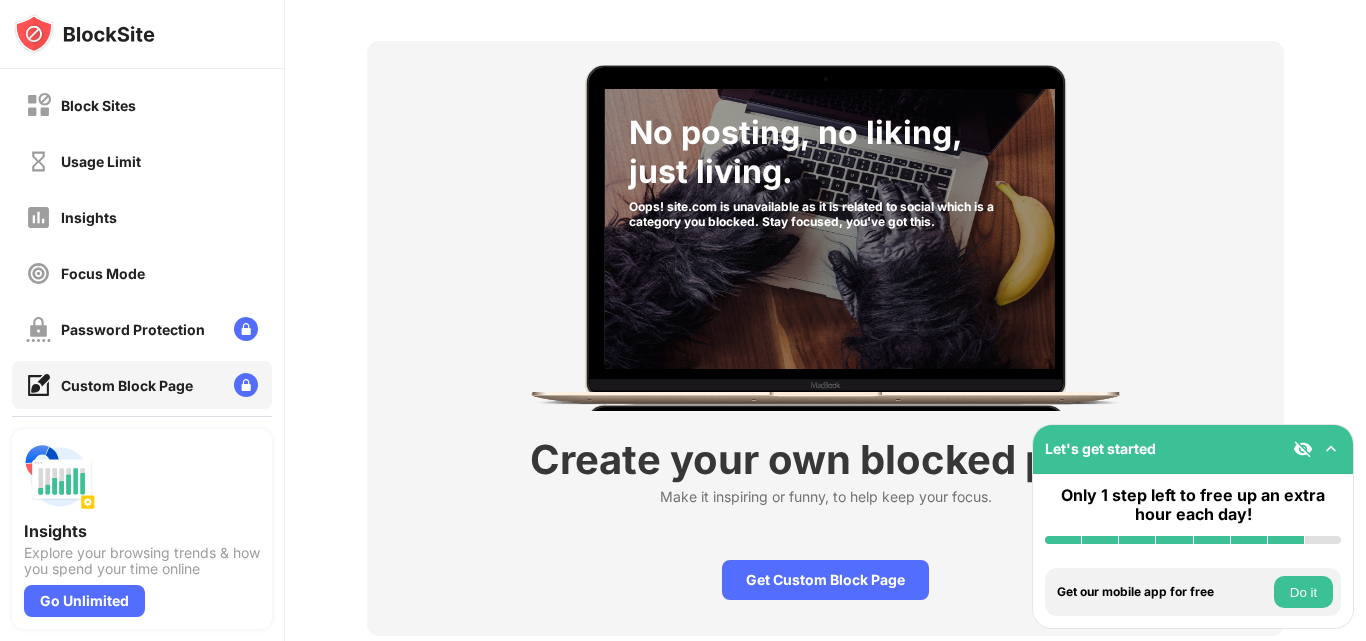 scroll, scrollTop: 150, scrollLeft: 0, axis: vertical 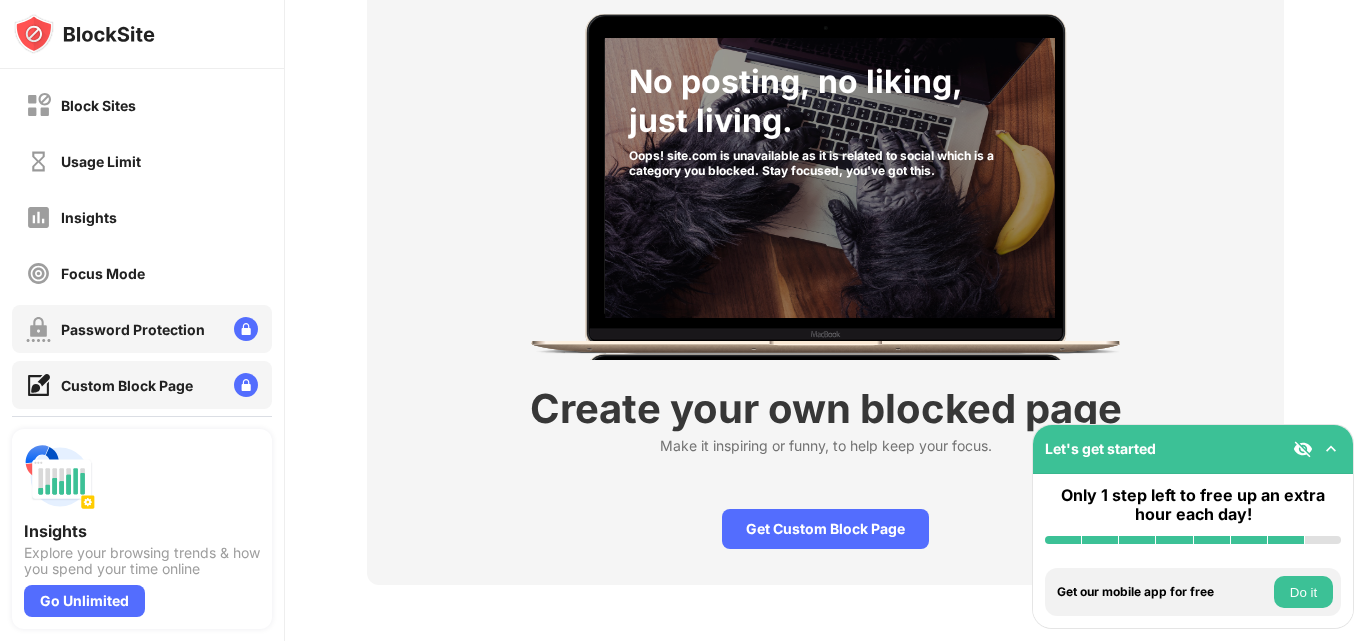 click on "Password Protection" at bounding box center (142, 329) 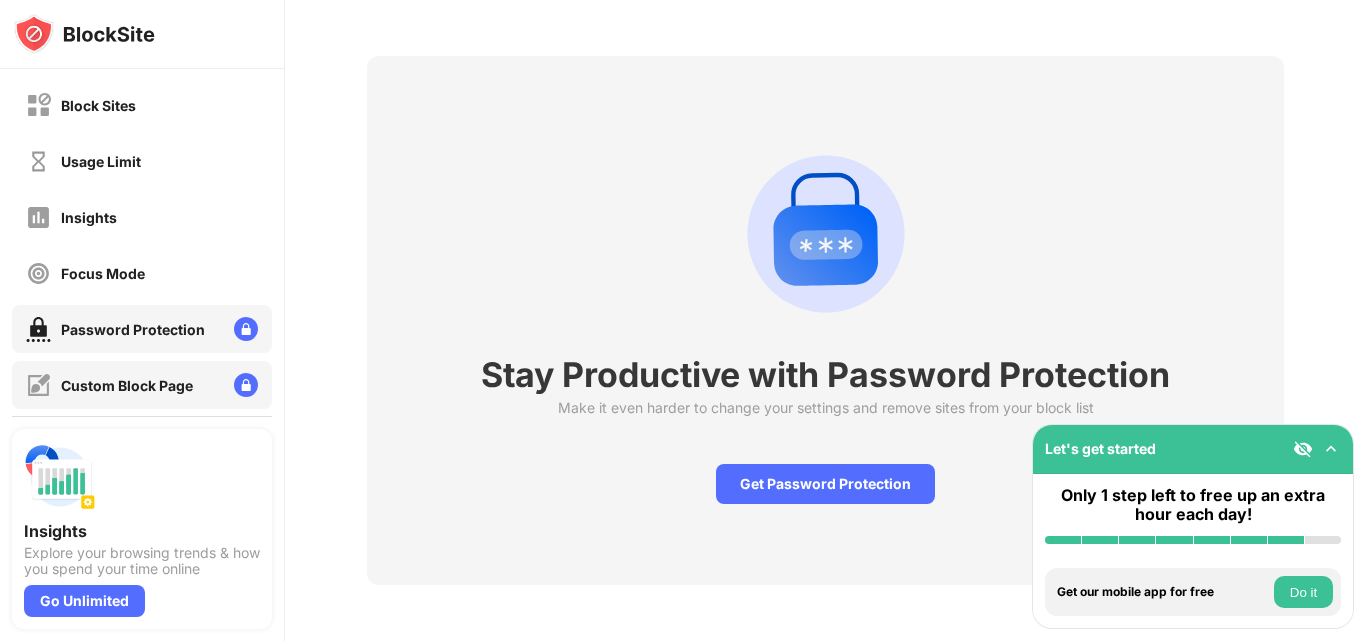 click on "Custom Block Page" at bounding box center [127, 385] 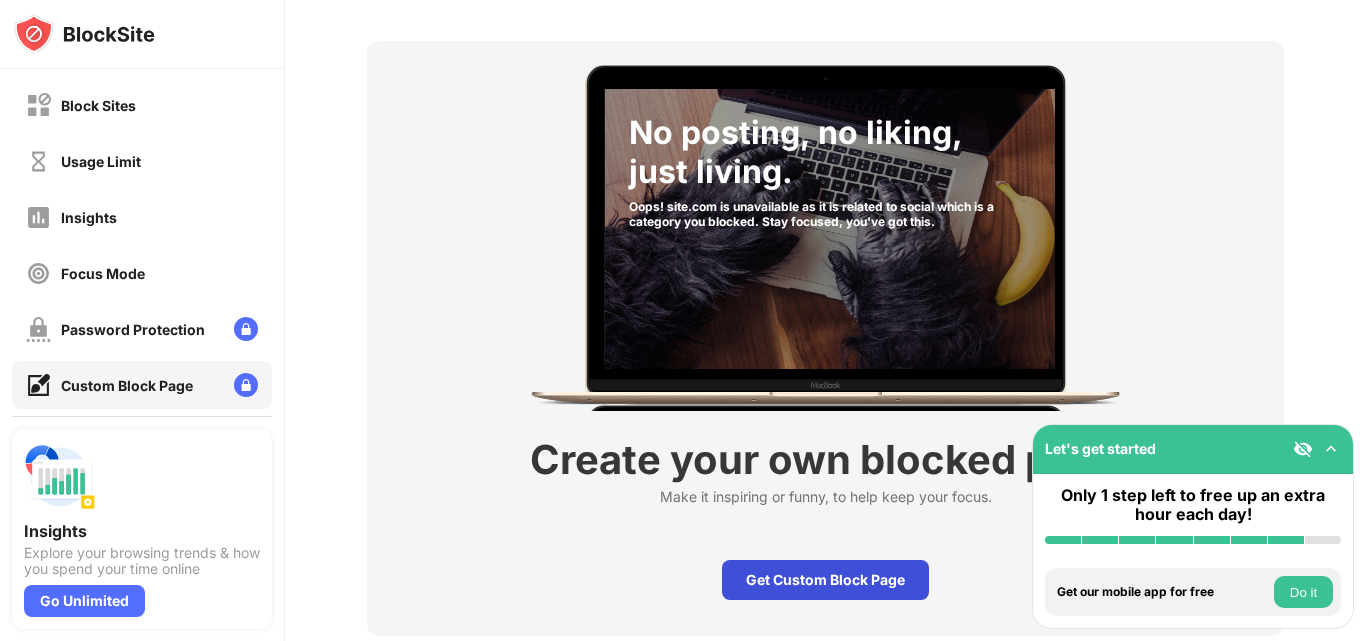 scroll, scrollTop: 150, scrollLeft: 0, axis: vertical 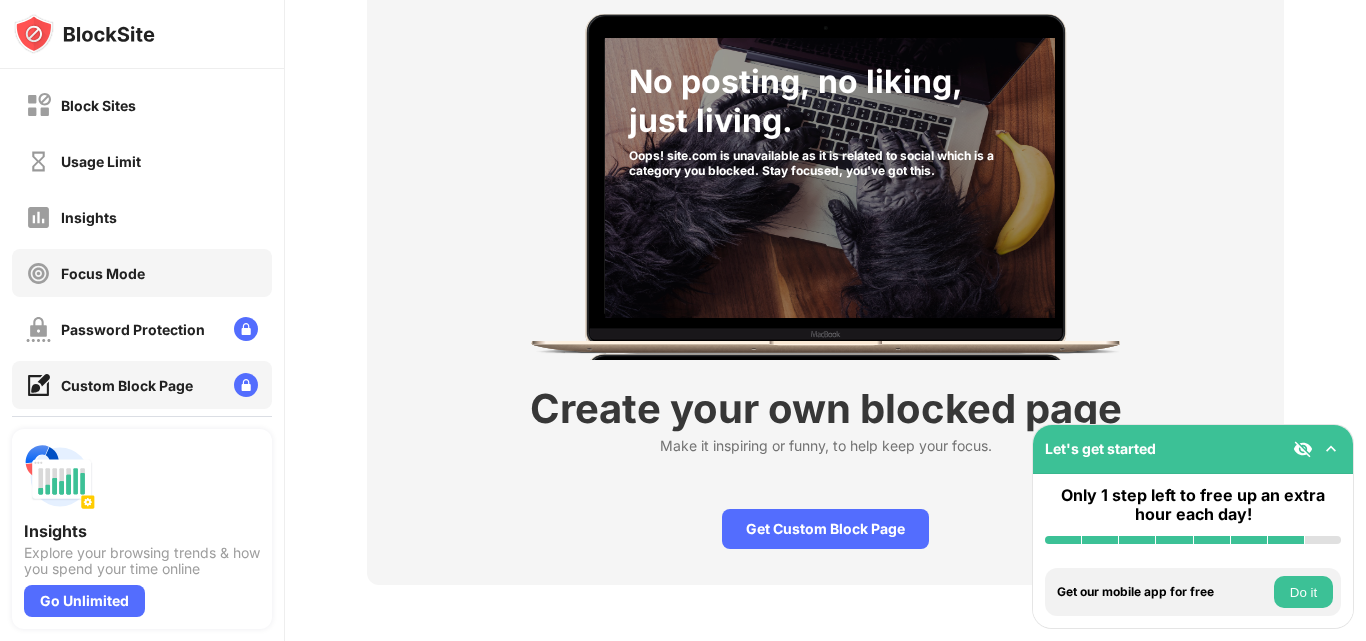 click on "Focus Mode" at bounding box center (103, 273) 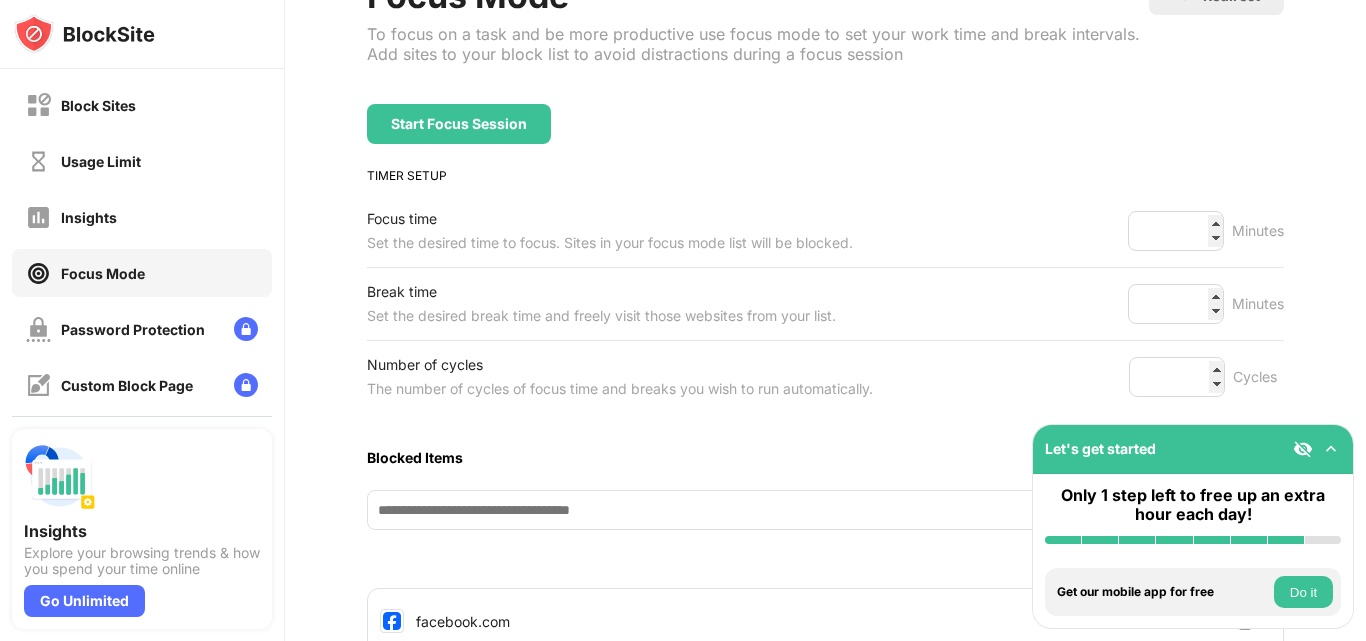 scroll, scrollTop: 253, scrollLeft: 0, axis: vertical 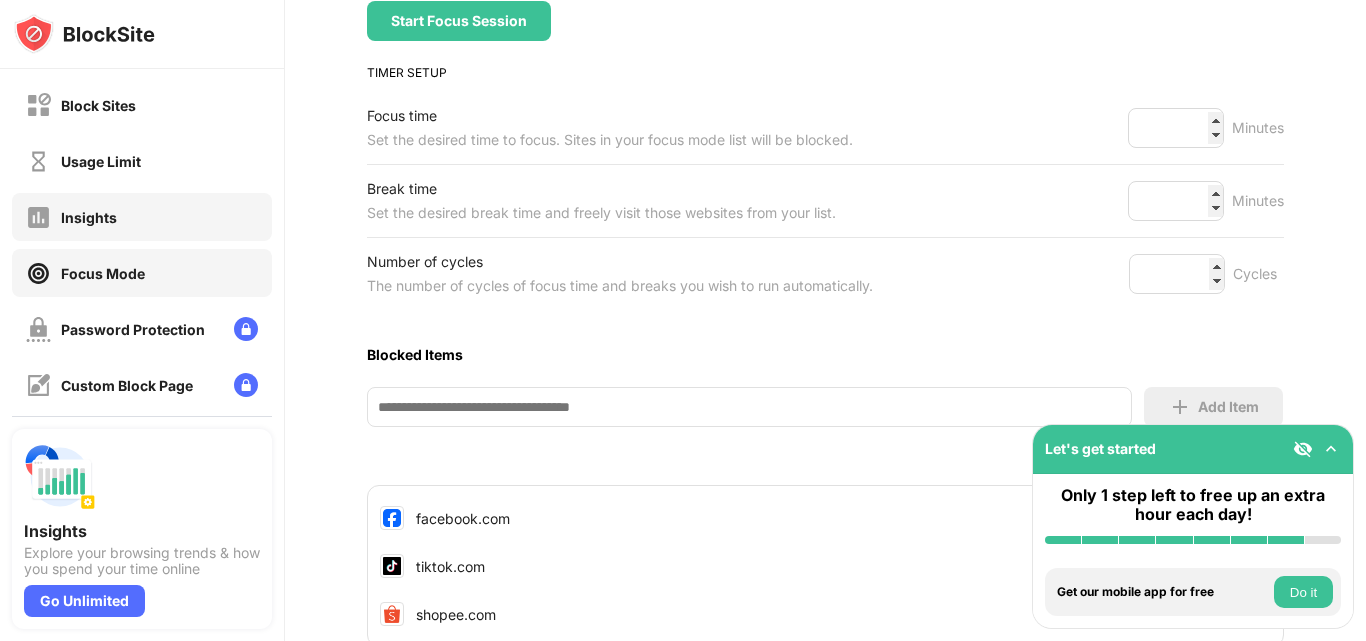 click on "Insights" at bounding box center [142, 217] 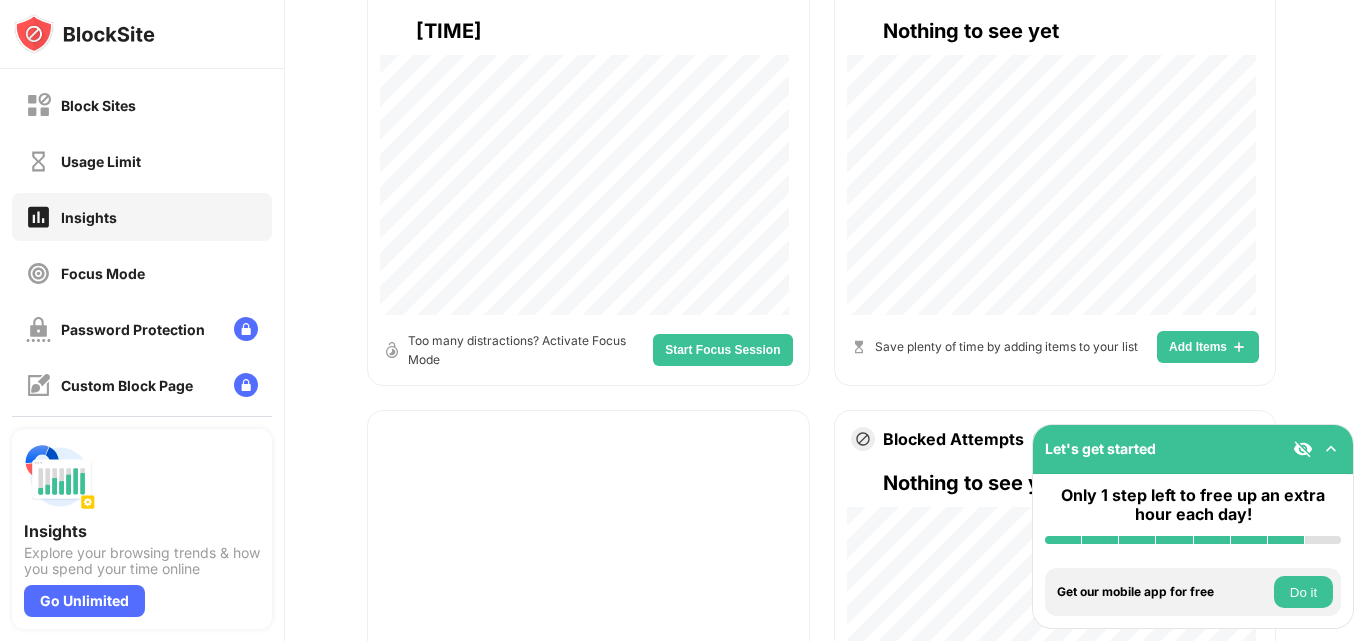 scroll, scrollTop: 406, scrollLeft: 0, axis: vertical 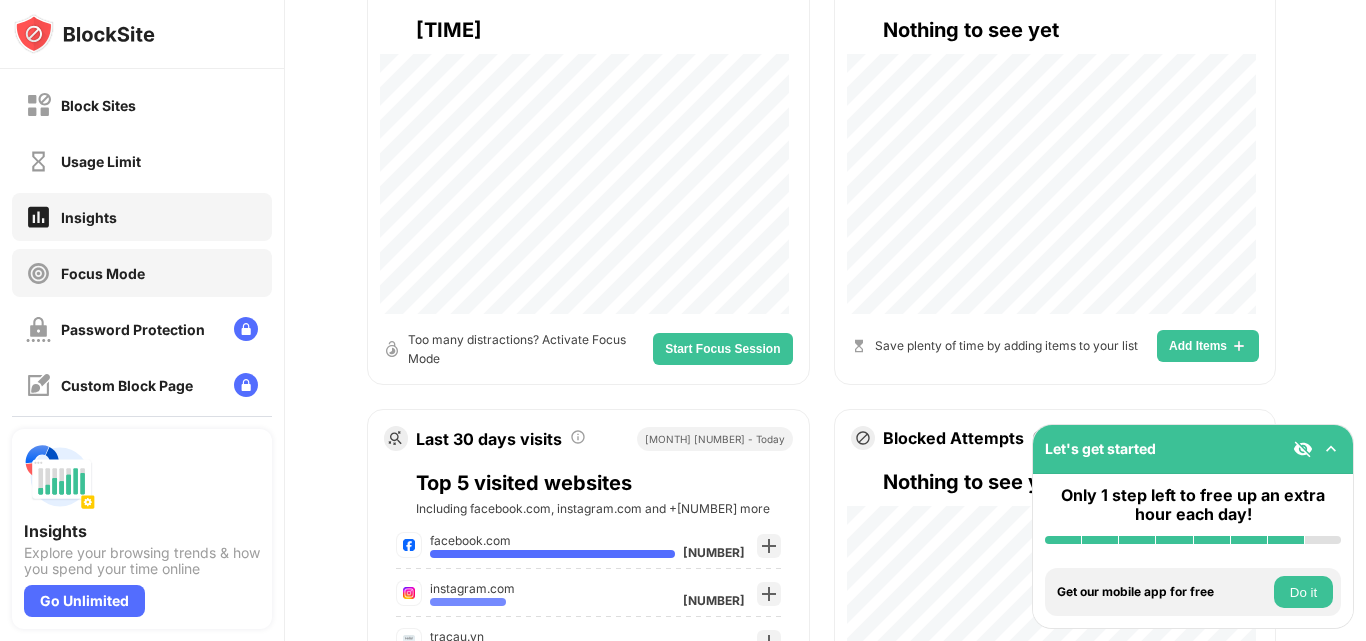 click on "Focus Mode" at bounding box center [142, 273] 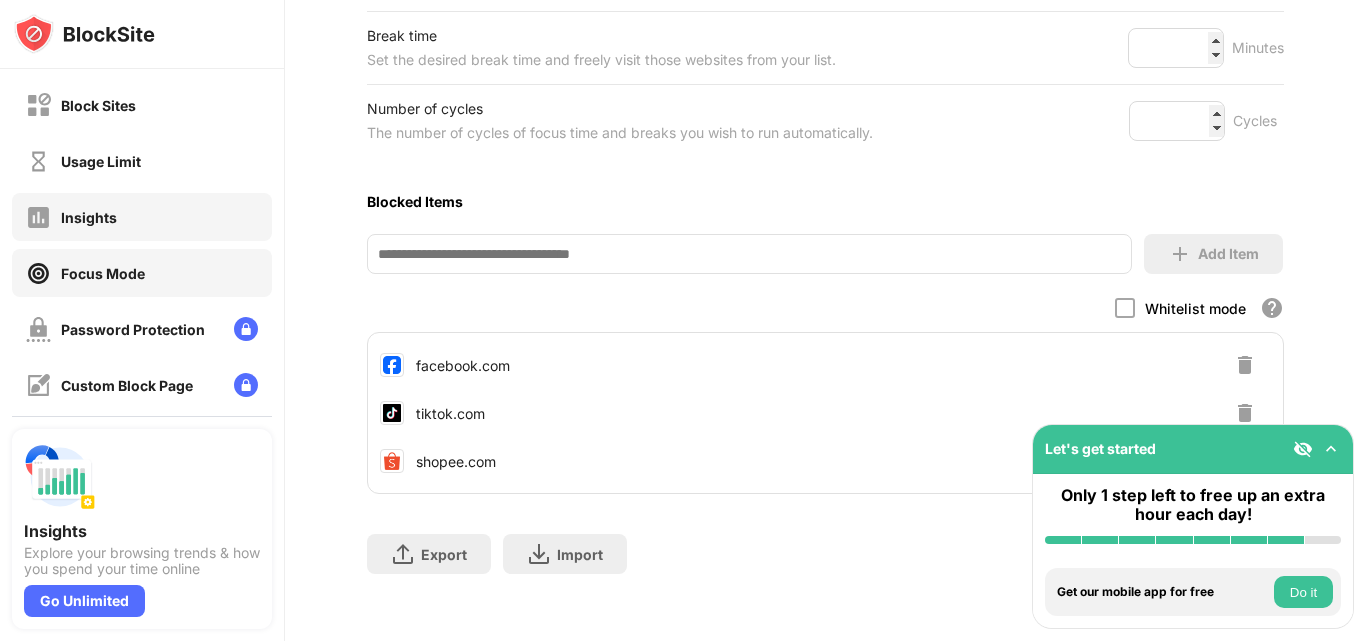 click on "Insights" at bounding box center (142, 217) 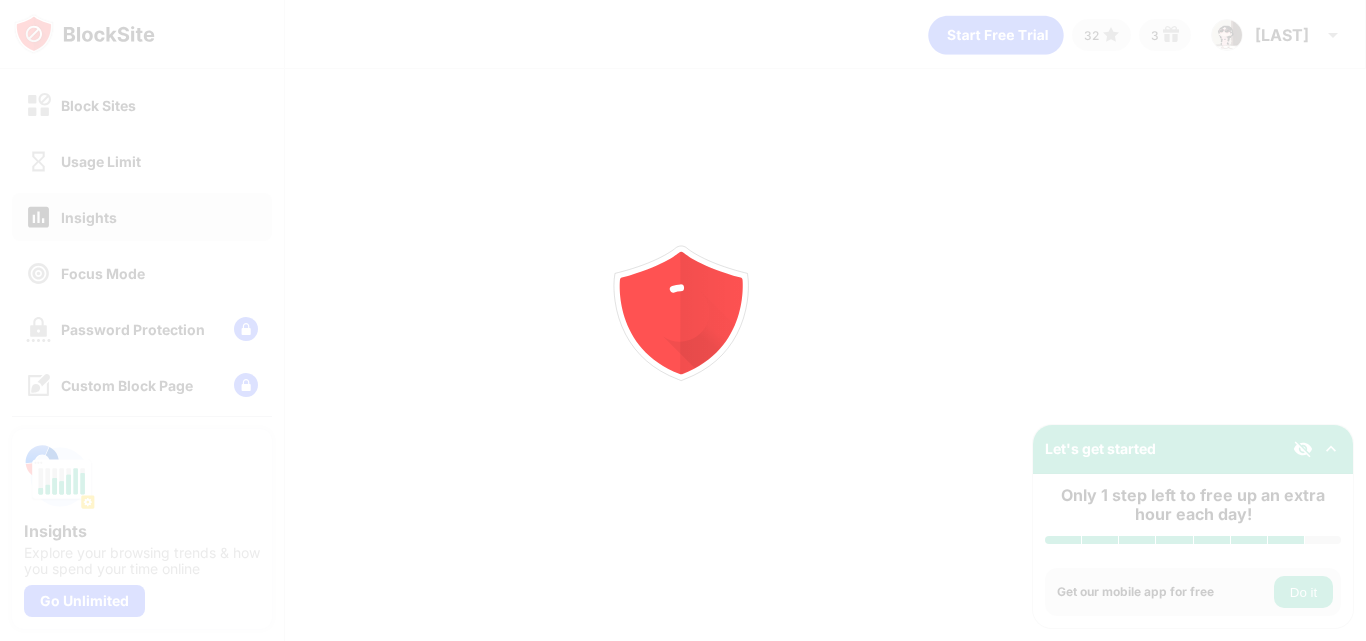 scroll, scrollTop: 0, scrollLeft: 0, axis: both 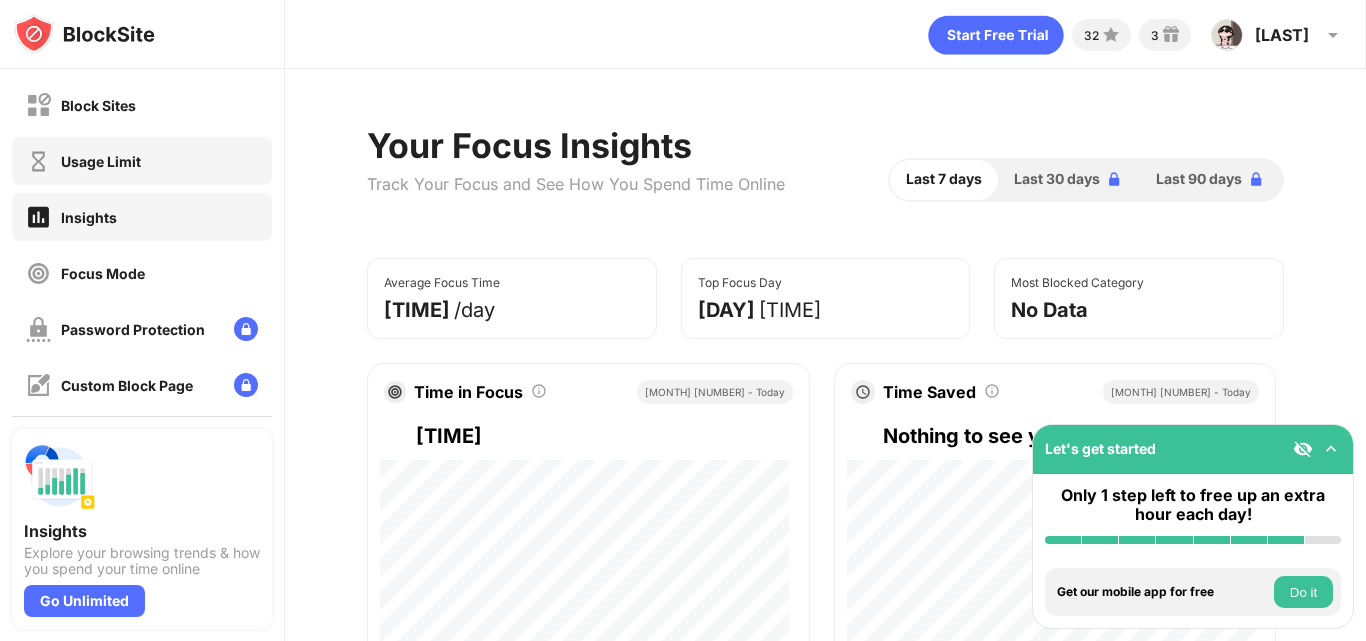 click on "Usage Limit" at bounding box center [83, 161] 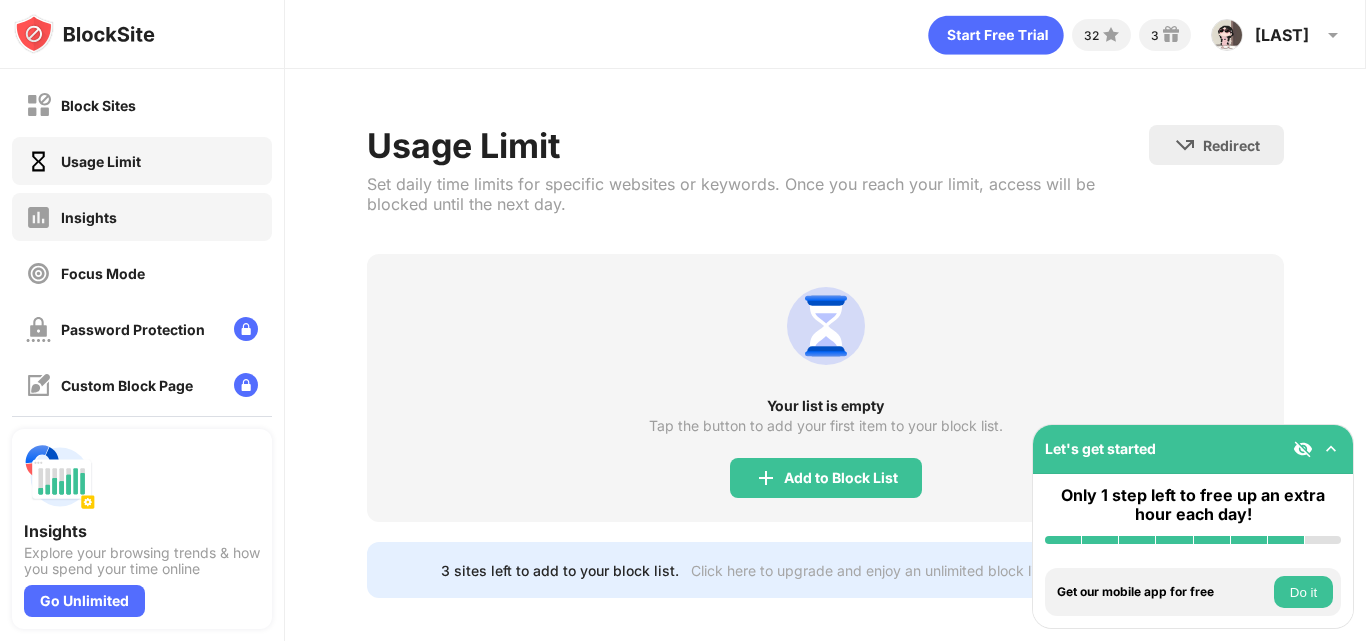 click on "Insights" at bounding box center (71, 217) 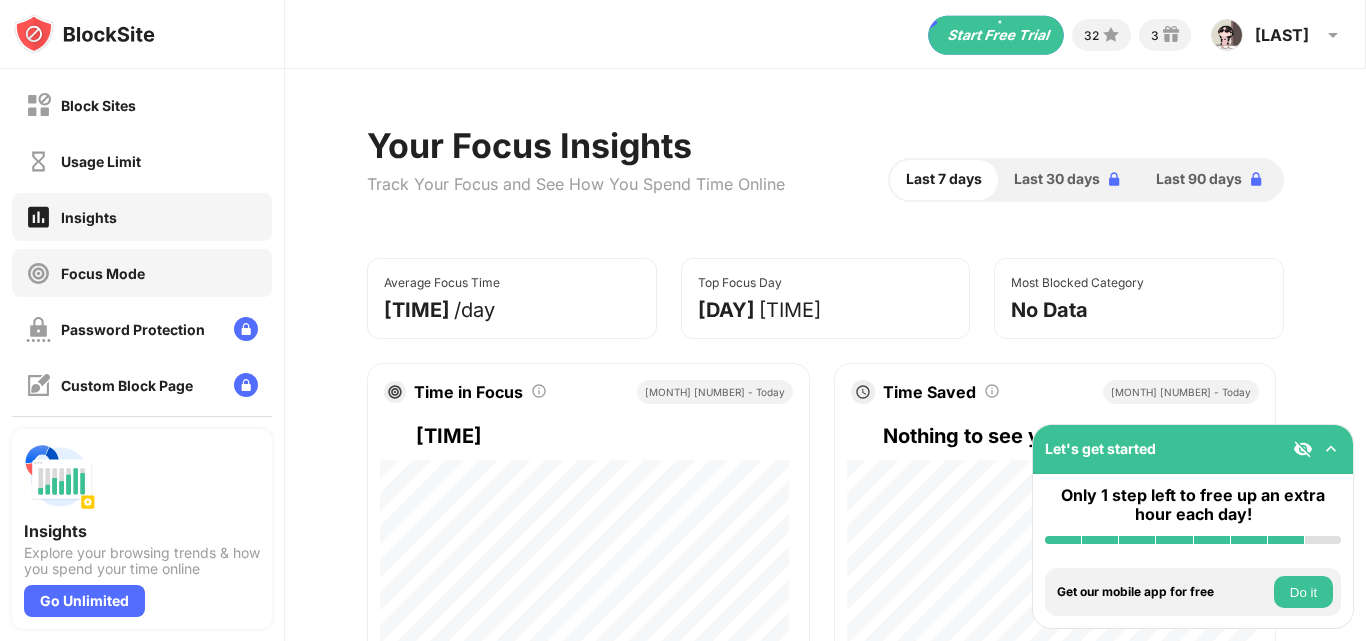 click on "Focus Mode" at bounding box center [103, 273] 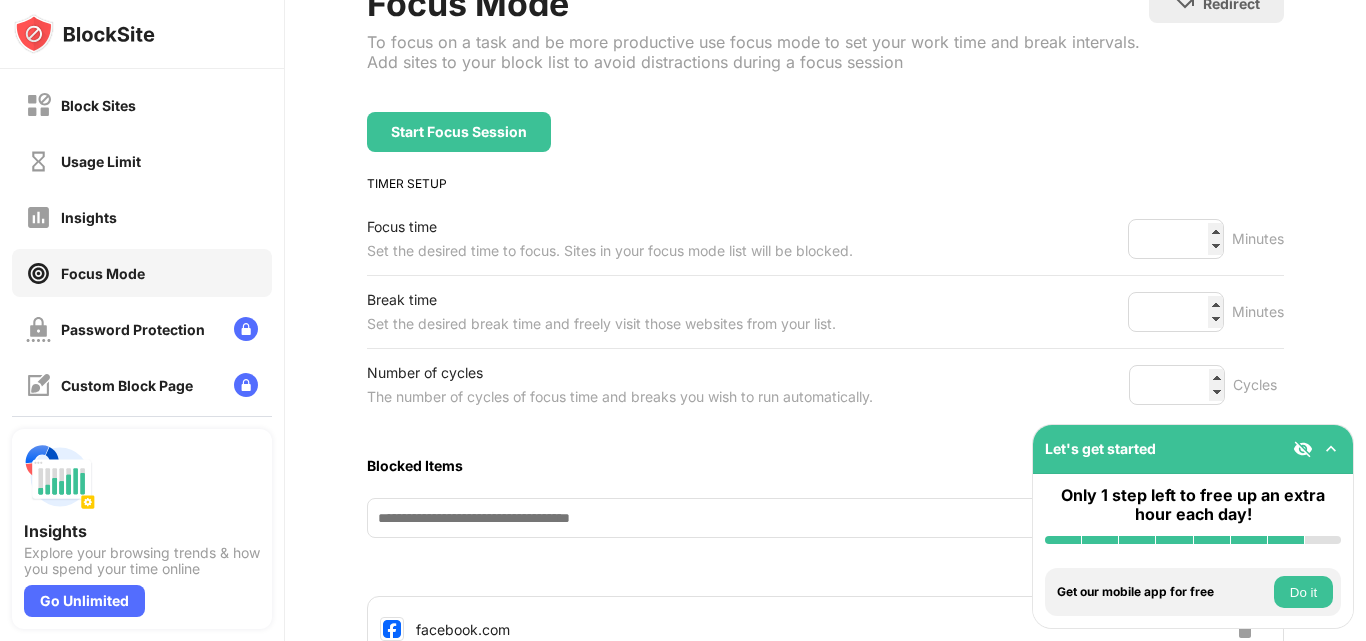 scroll, scrollTop: 149, scrollLeft: 0, axis: vertical 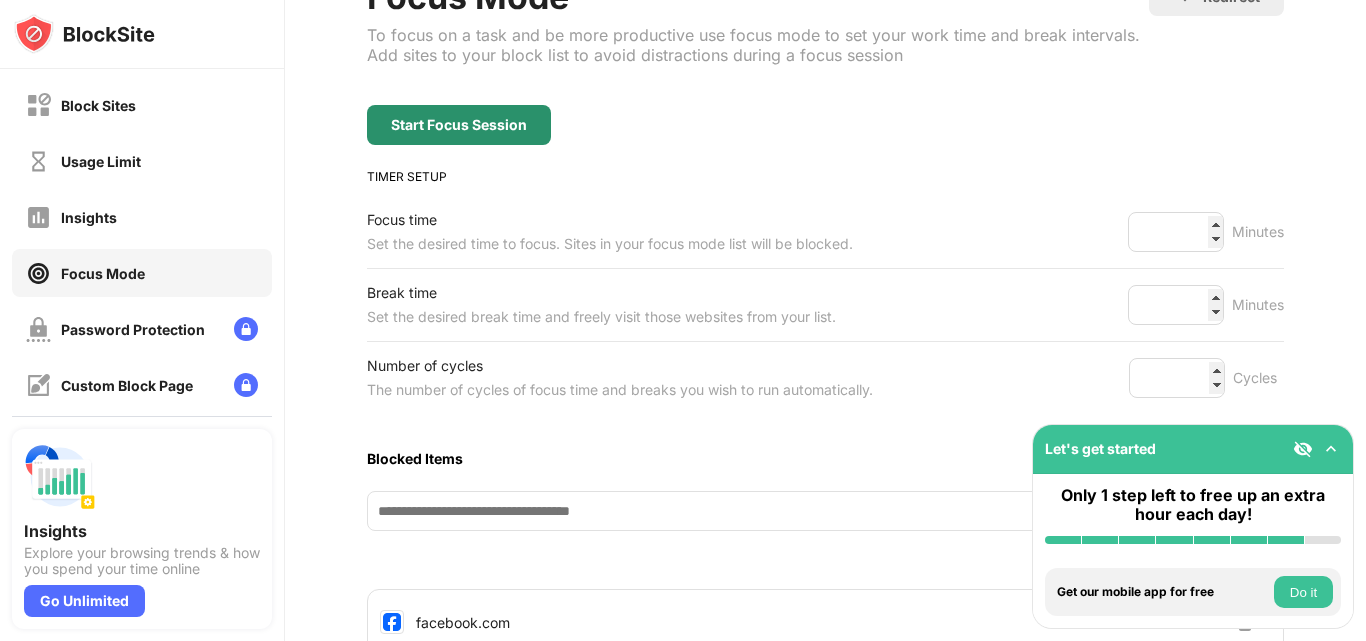 click on "Start Focus Session" at bounding box center (459, 125) 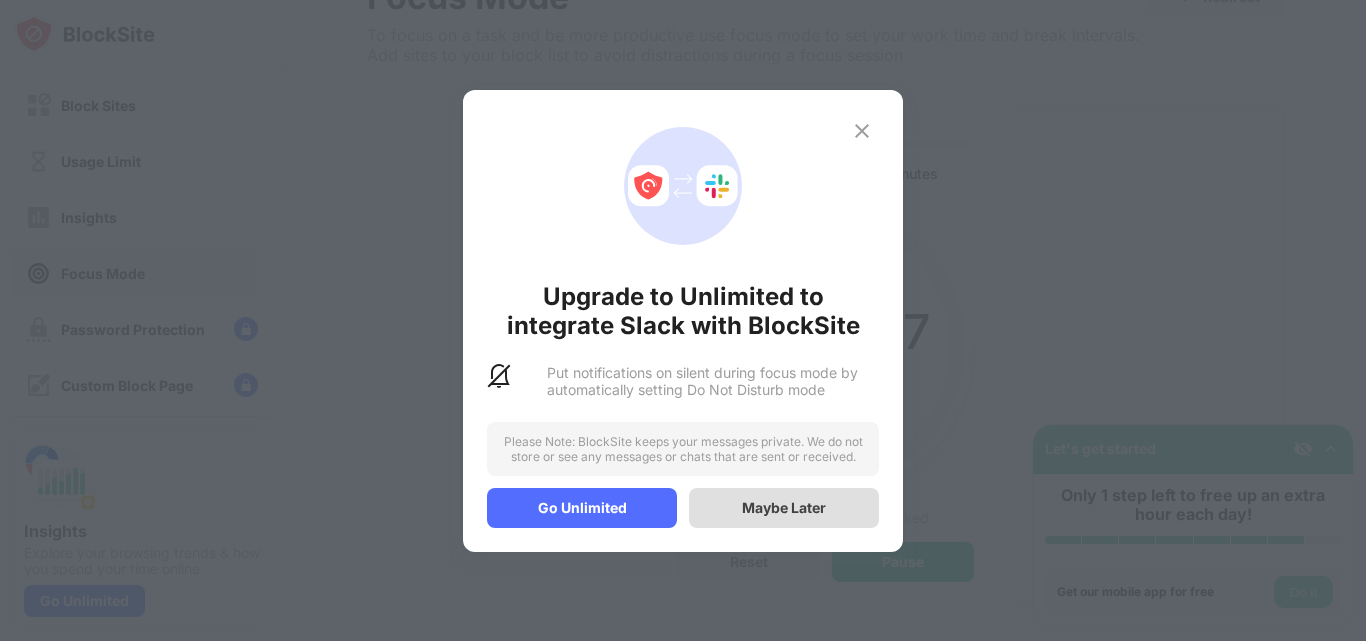 click on "Maybe Later" at bounding box center (784, 507) 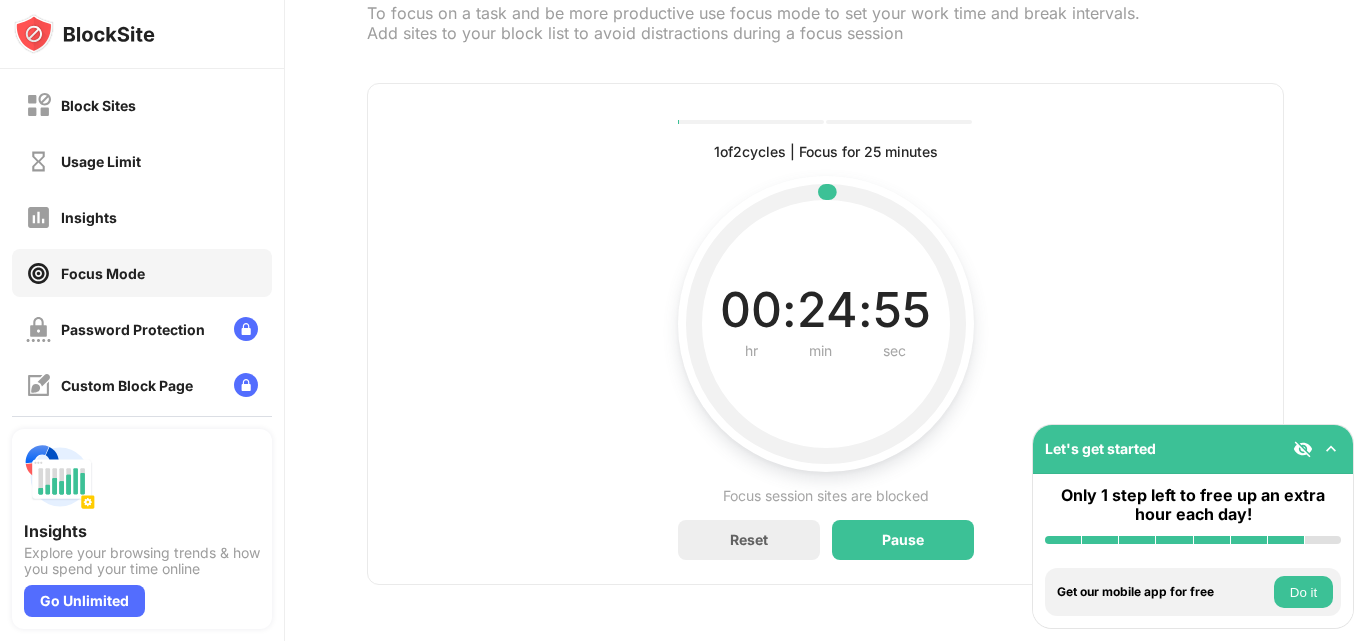 scroll, scrollTop: 186, scrollLeft: 0, axis: vertical 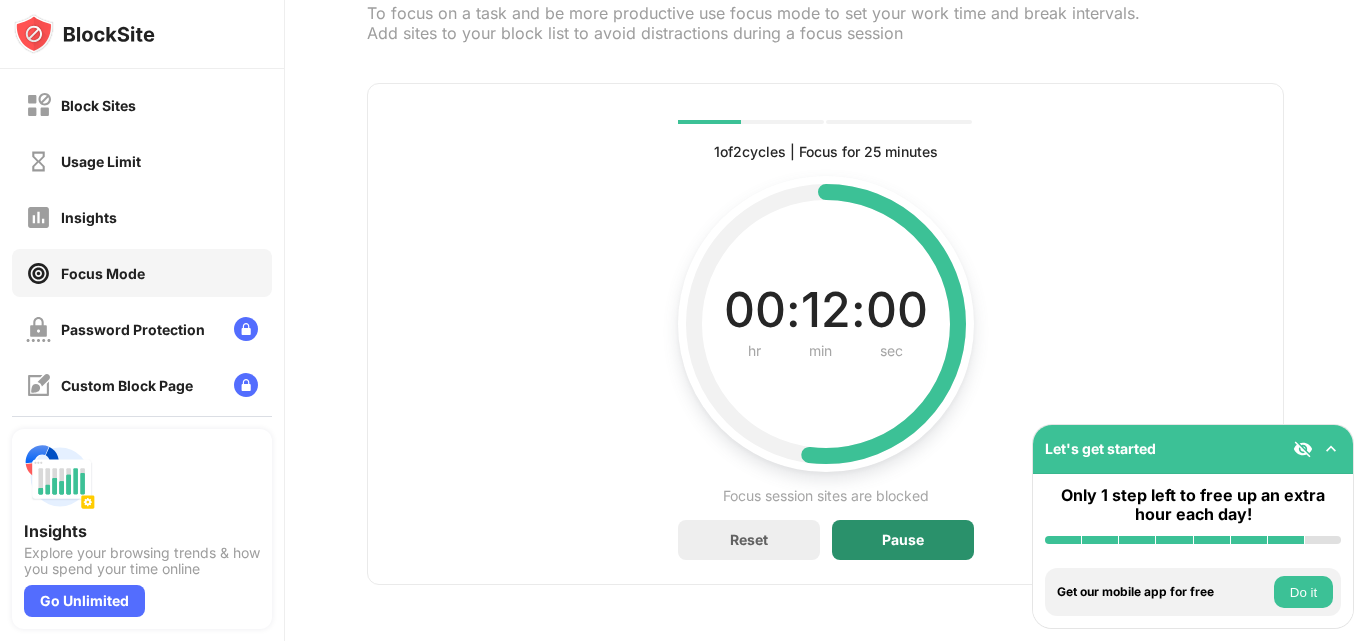 click on "Pause" at bounding box center [903, 540] 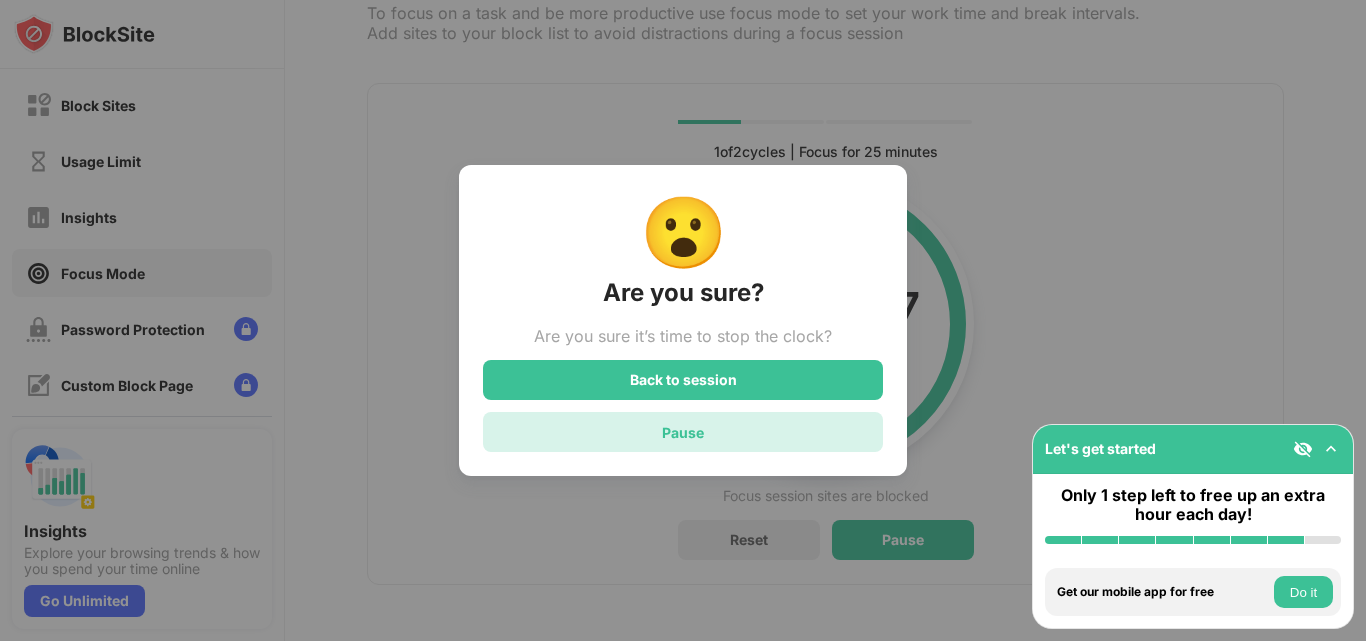 click on "Pause" at bounding box center [683, 432] 